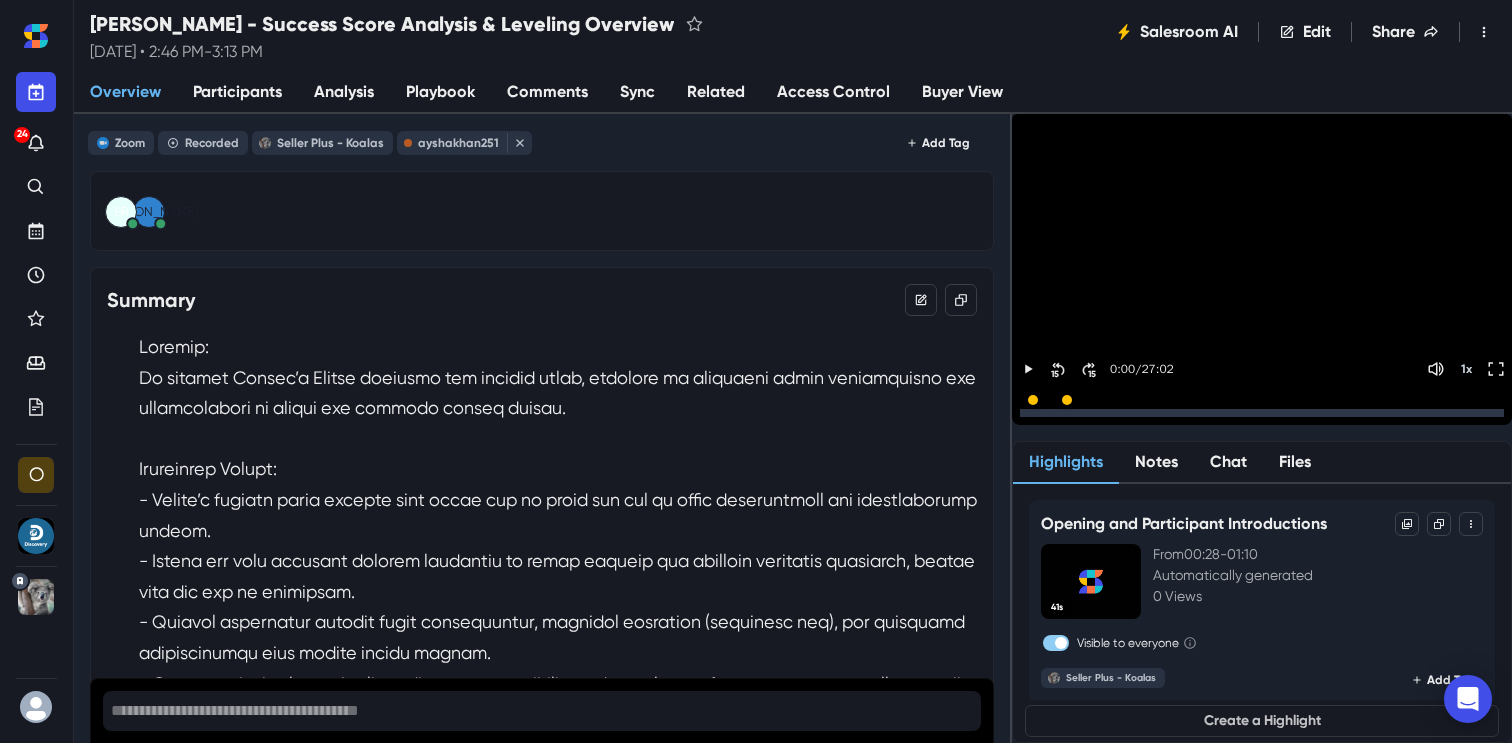 scroll, scrollTop: 0, scrollLeft: 0, axis: both 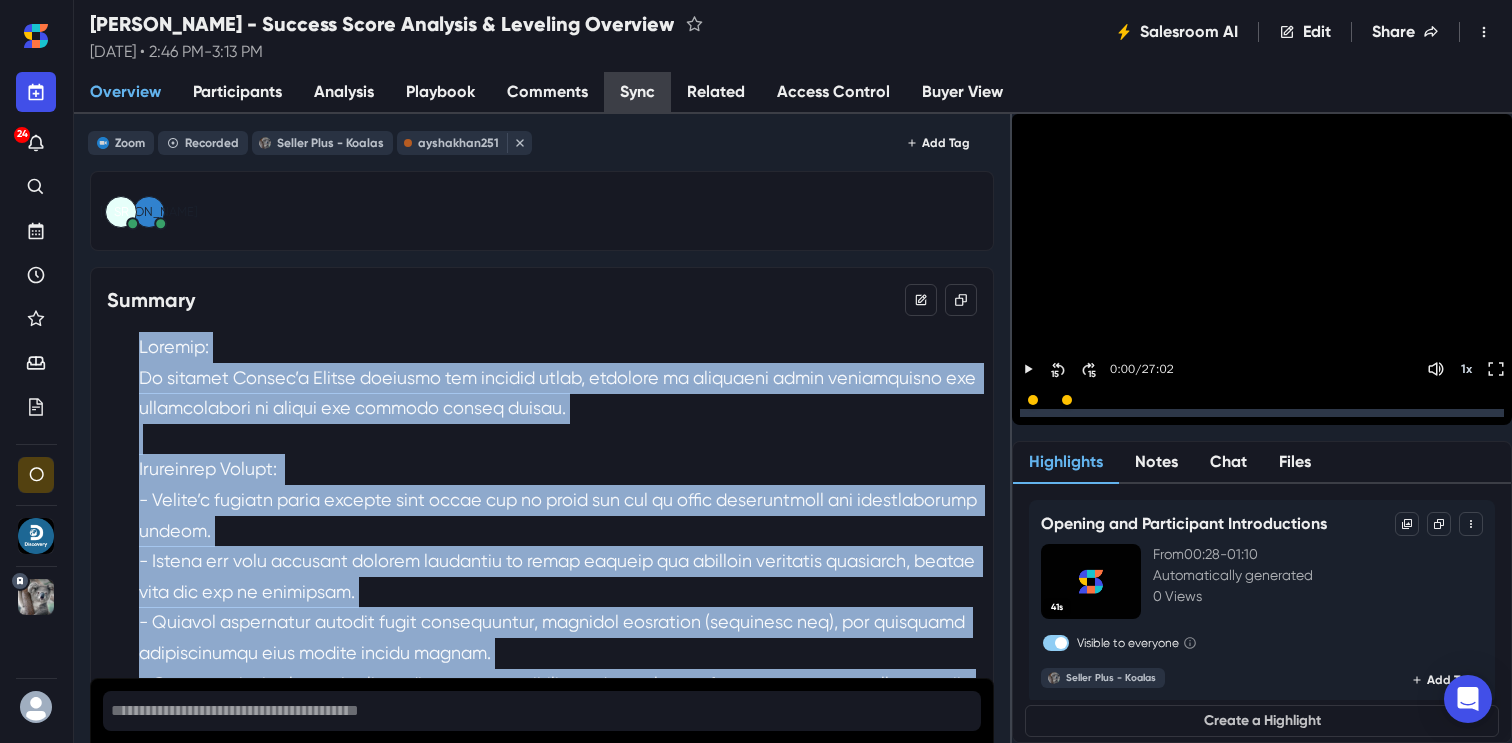 click on "Sync" at bounding box center [637, 93] 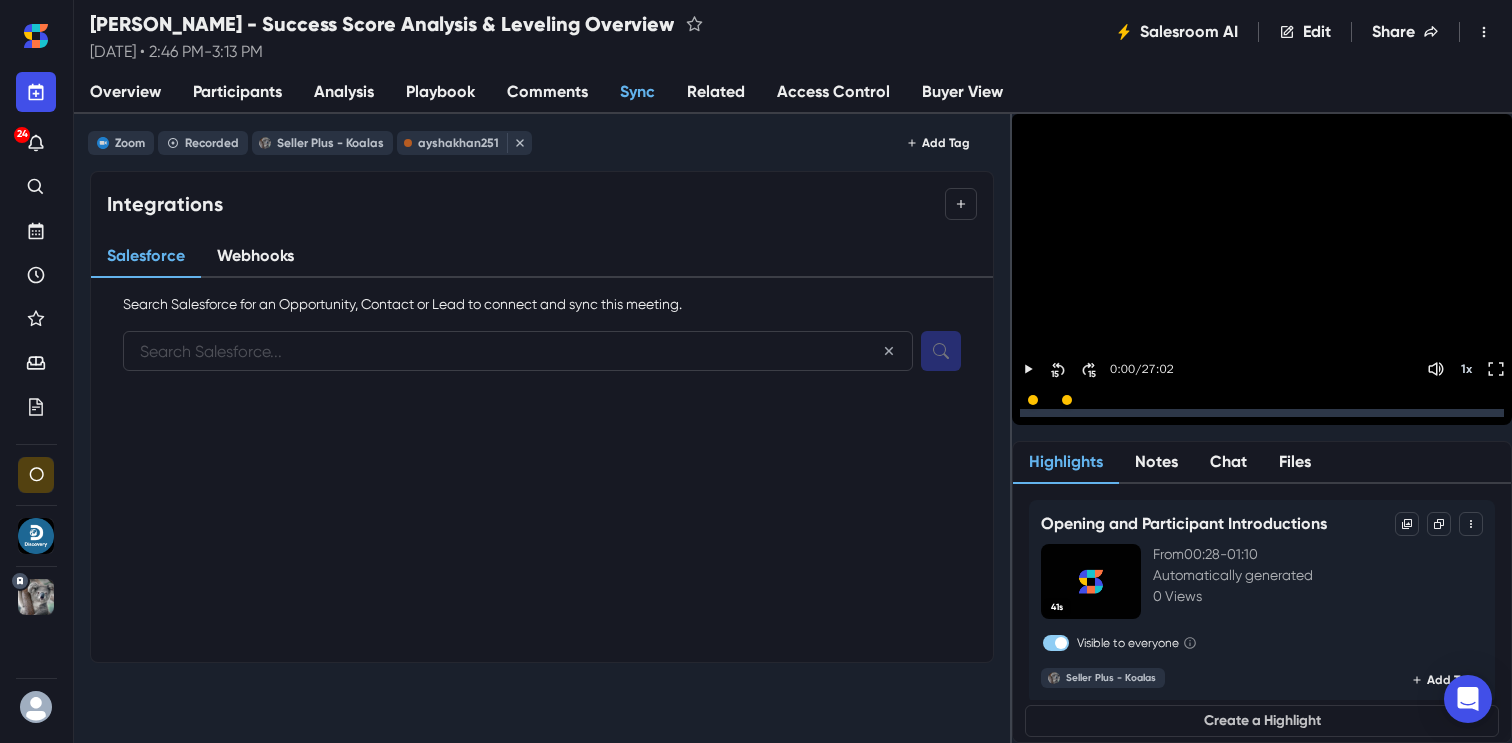 paste on "[EMAIL_ADDRESS][DOMAIN_NAME])" 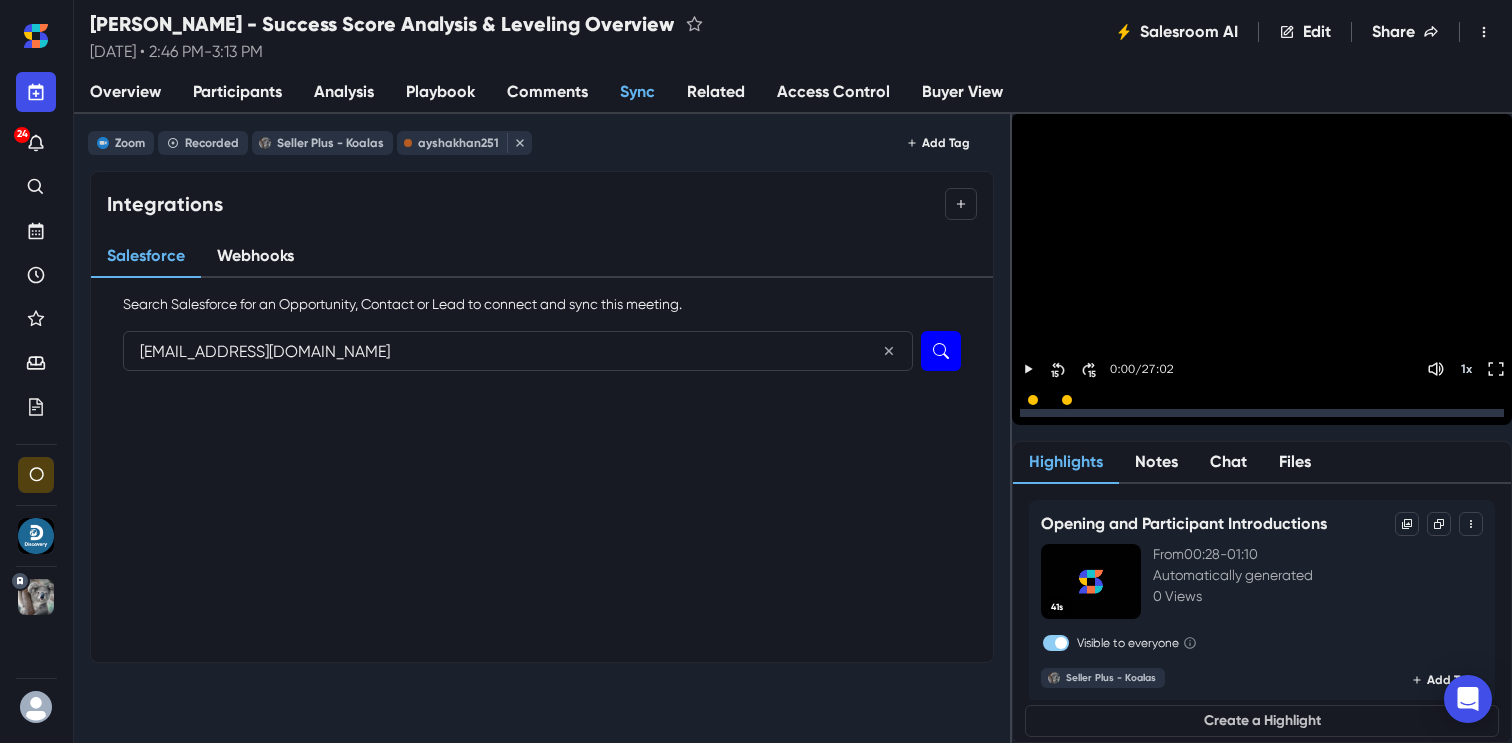 type on "[EMAIL_ADDRESS][DOMAIN_NAME]" 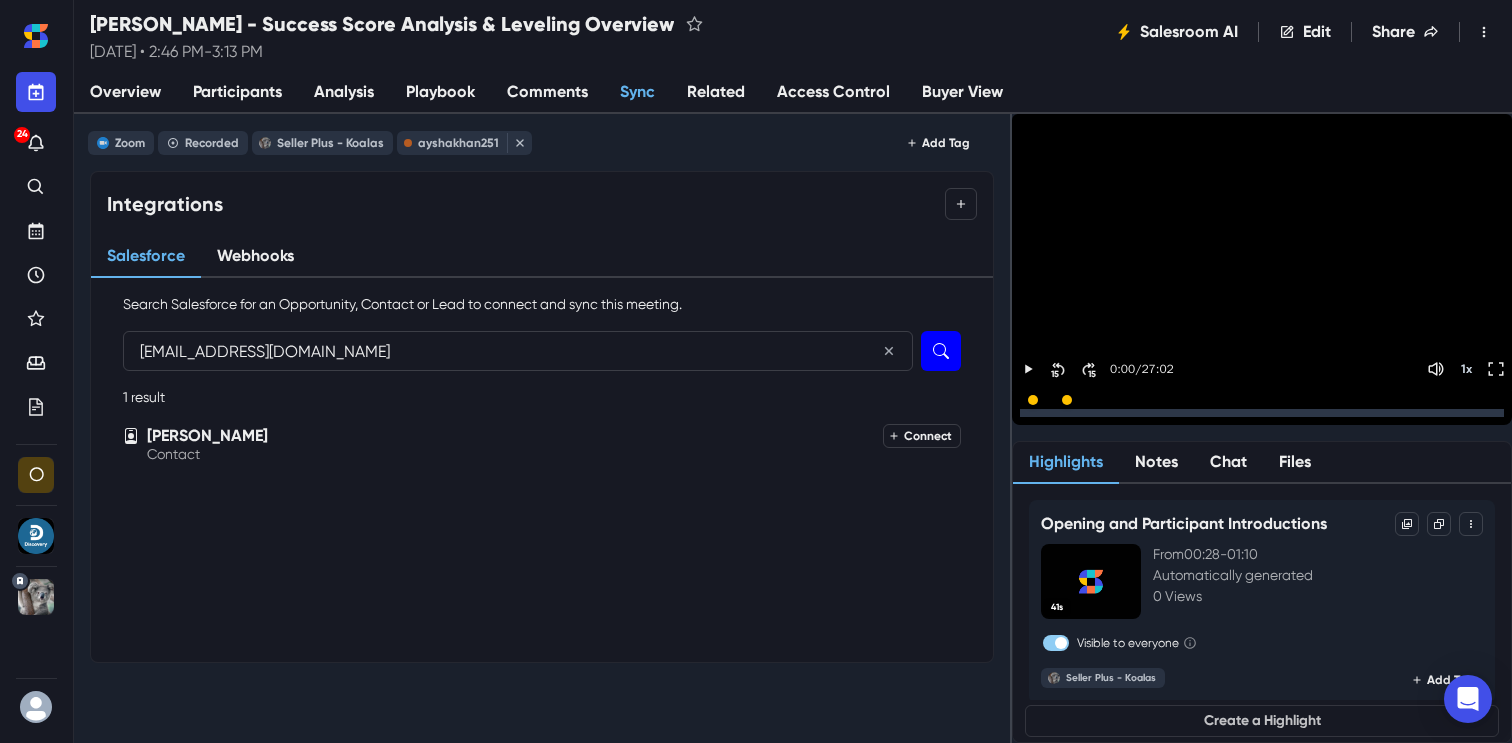 click on "[PERSON_NAME] Contact Connect" at bounding box center (542, 444) 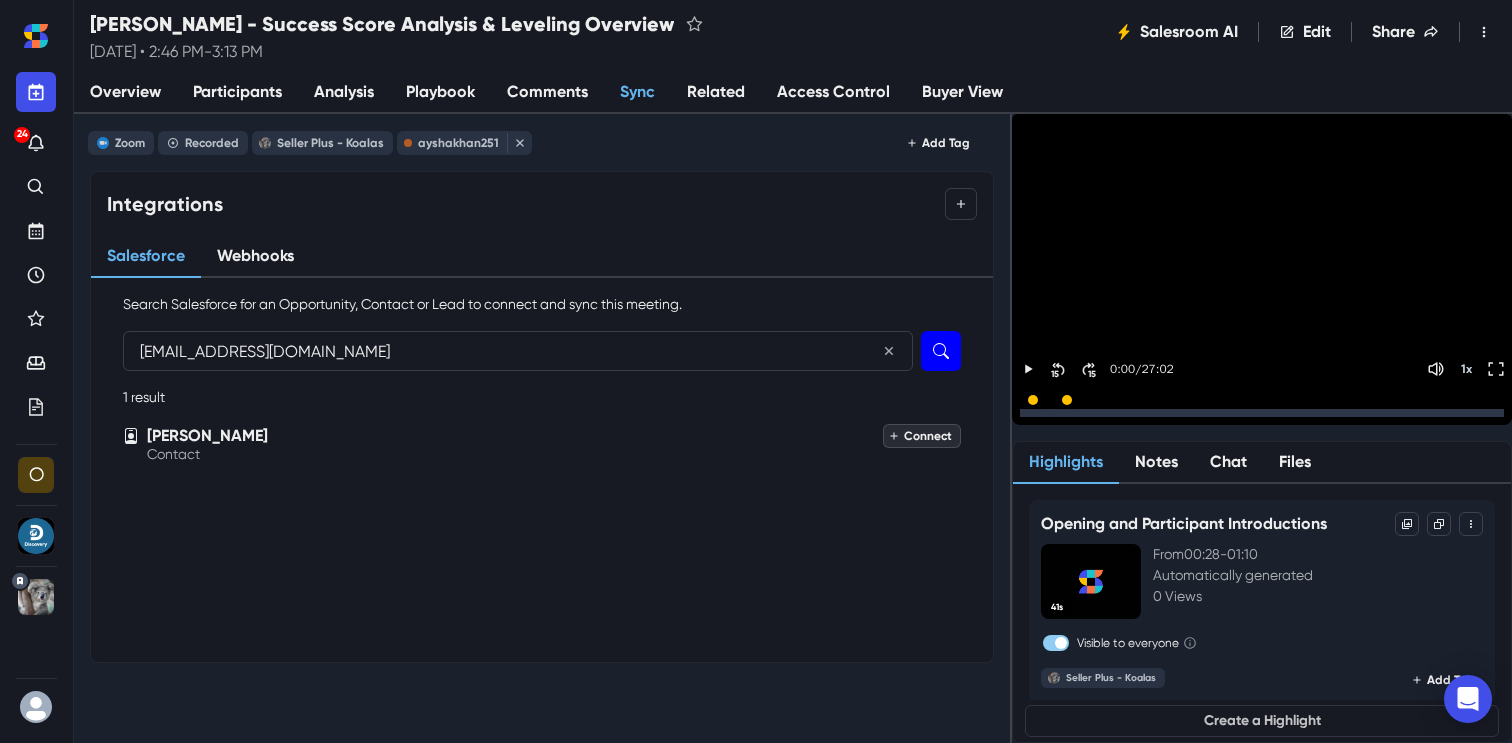 click on "Connect" at bounding box center (922, 436) 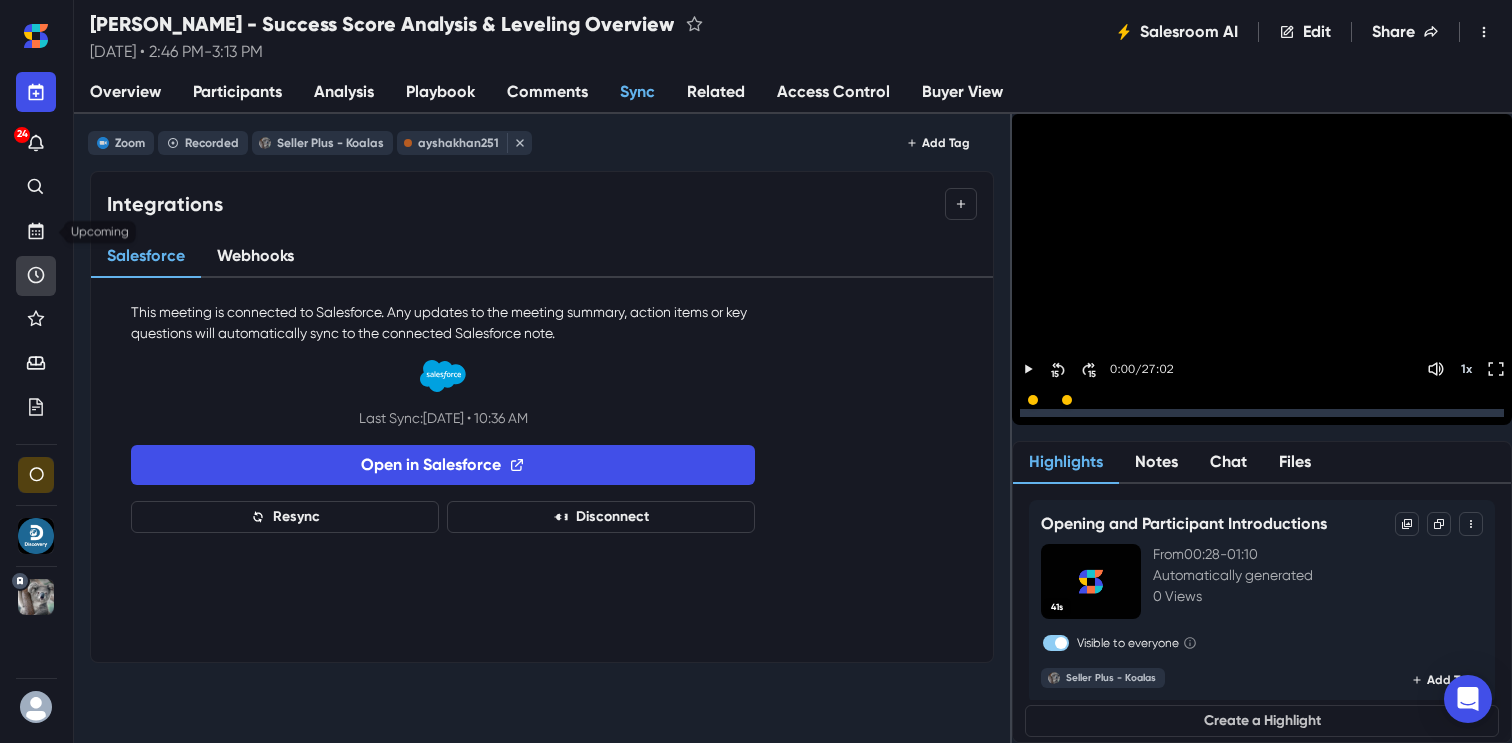 click 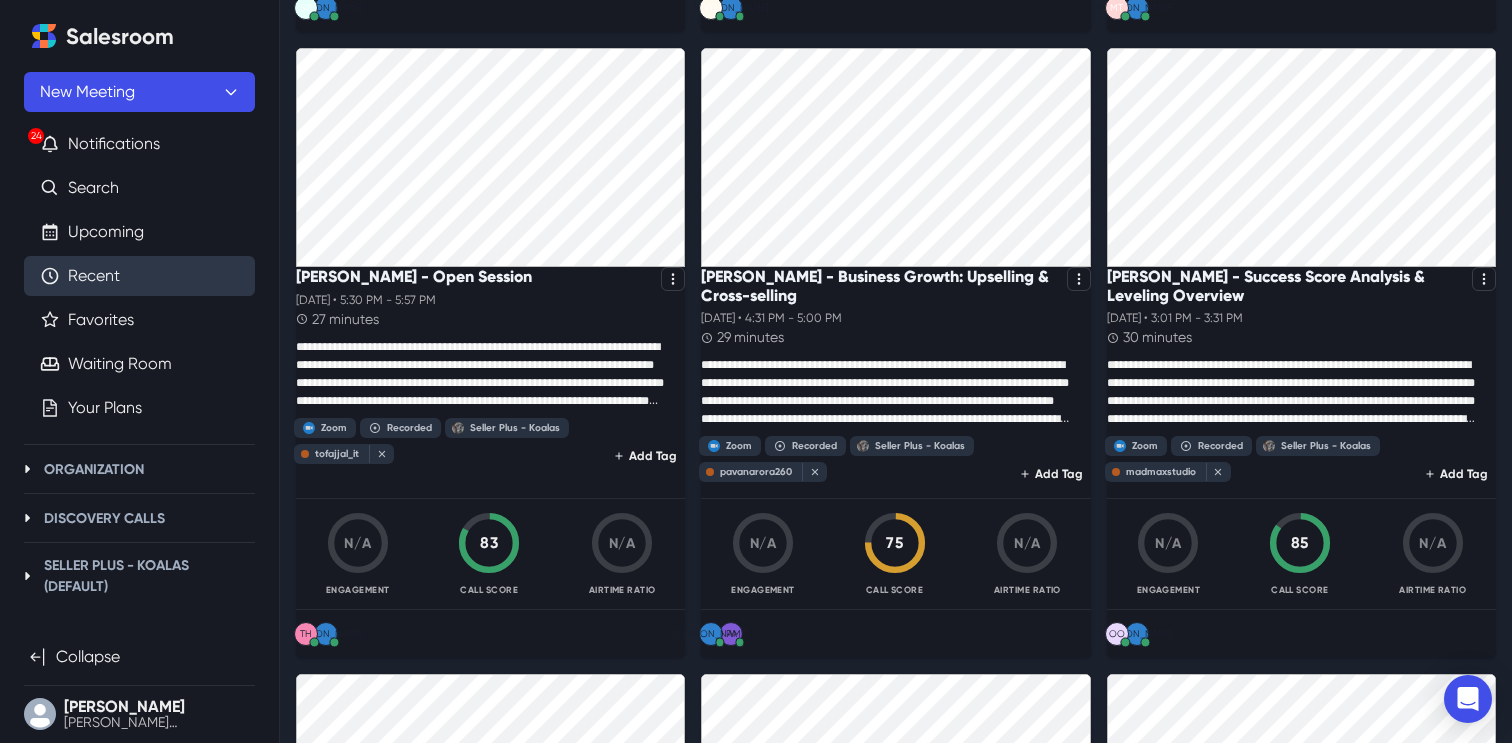 scroll, scrollTop: 805, scrollLeft: 0, axis: vertical 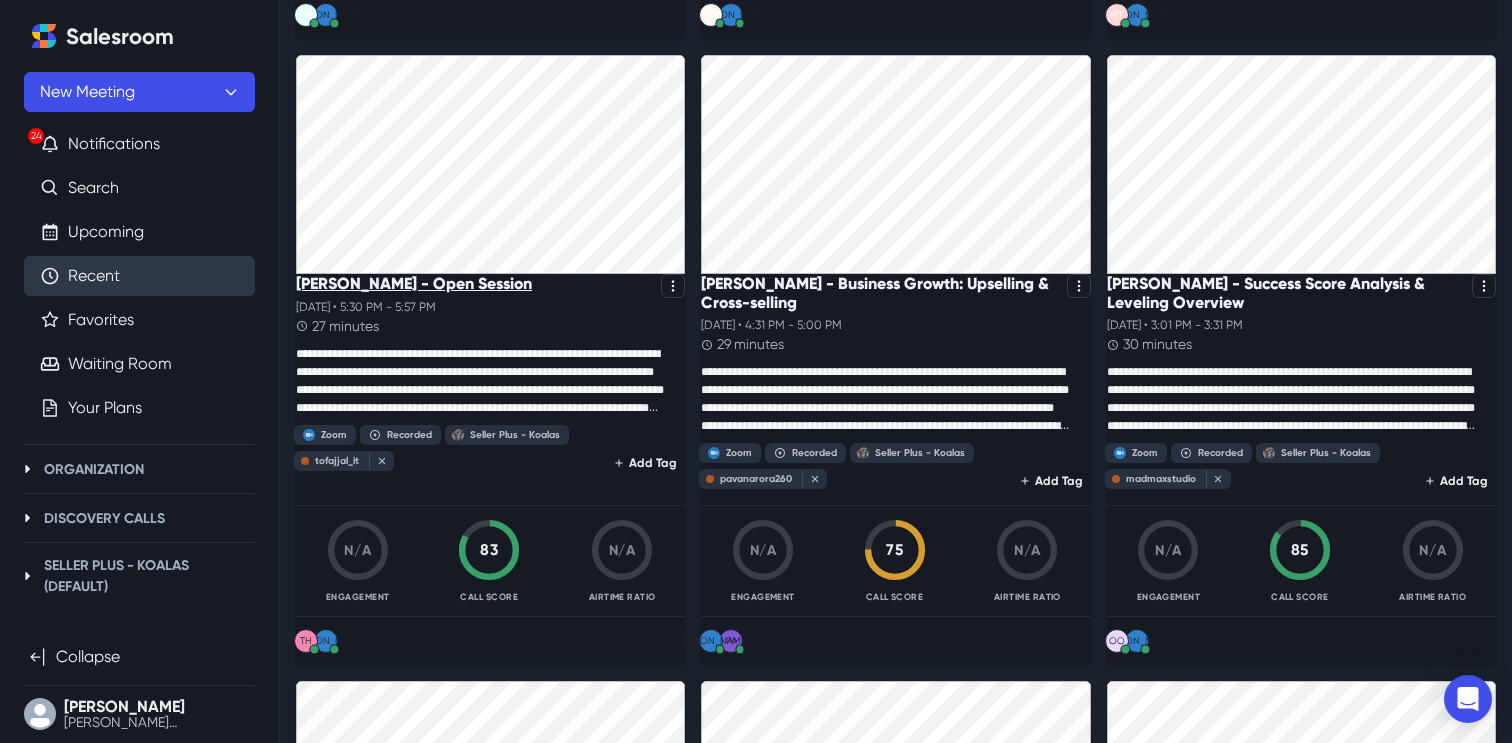 click on "[PERSON_NAME] - Open Session" at bounding box center [414, 283] 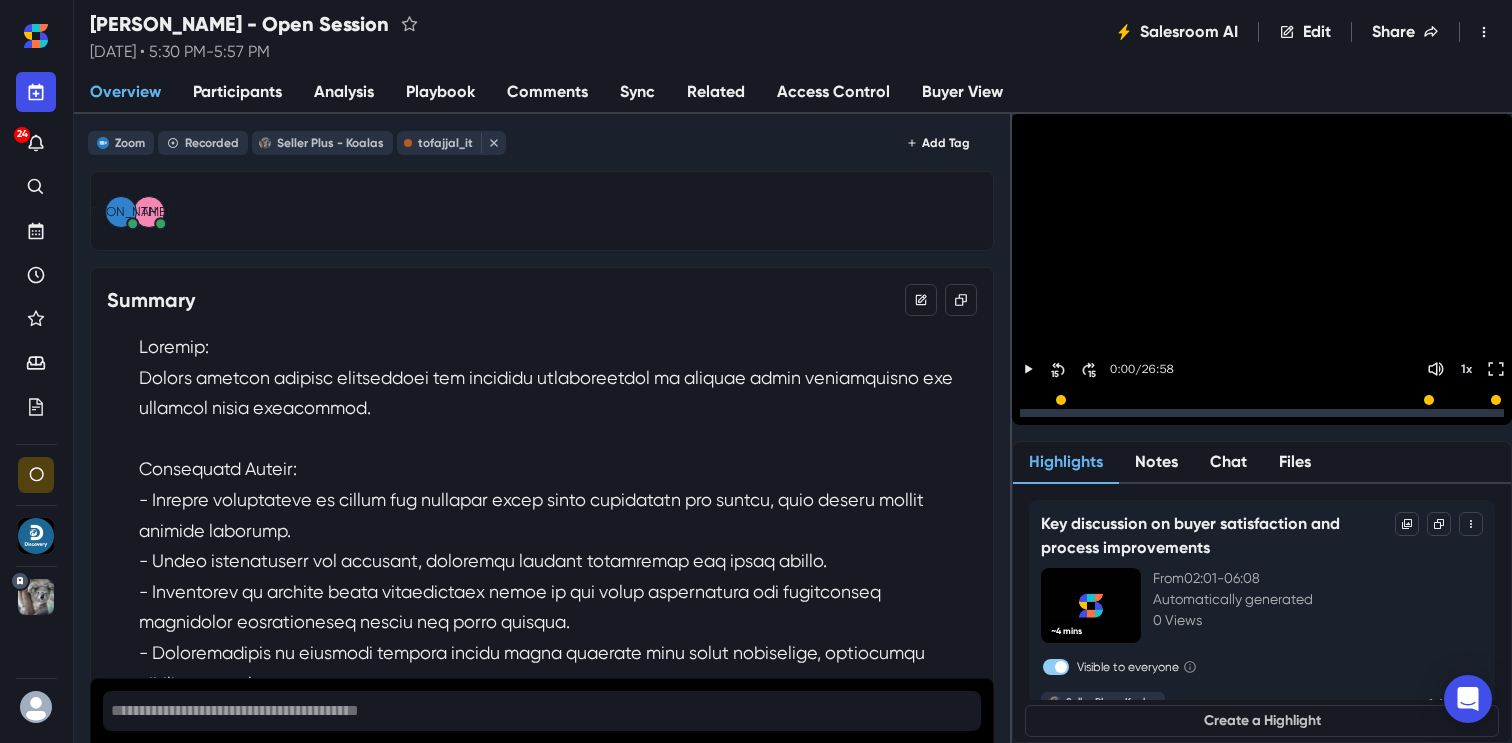click on "Sync" at bounding box center (637, 93) 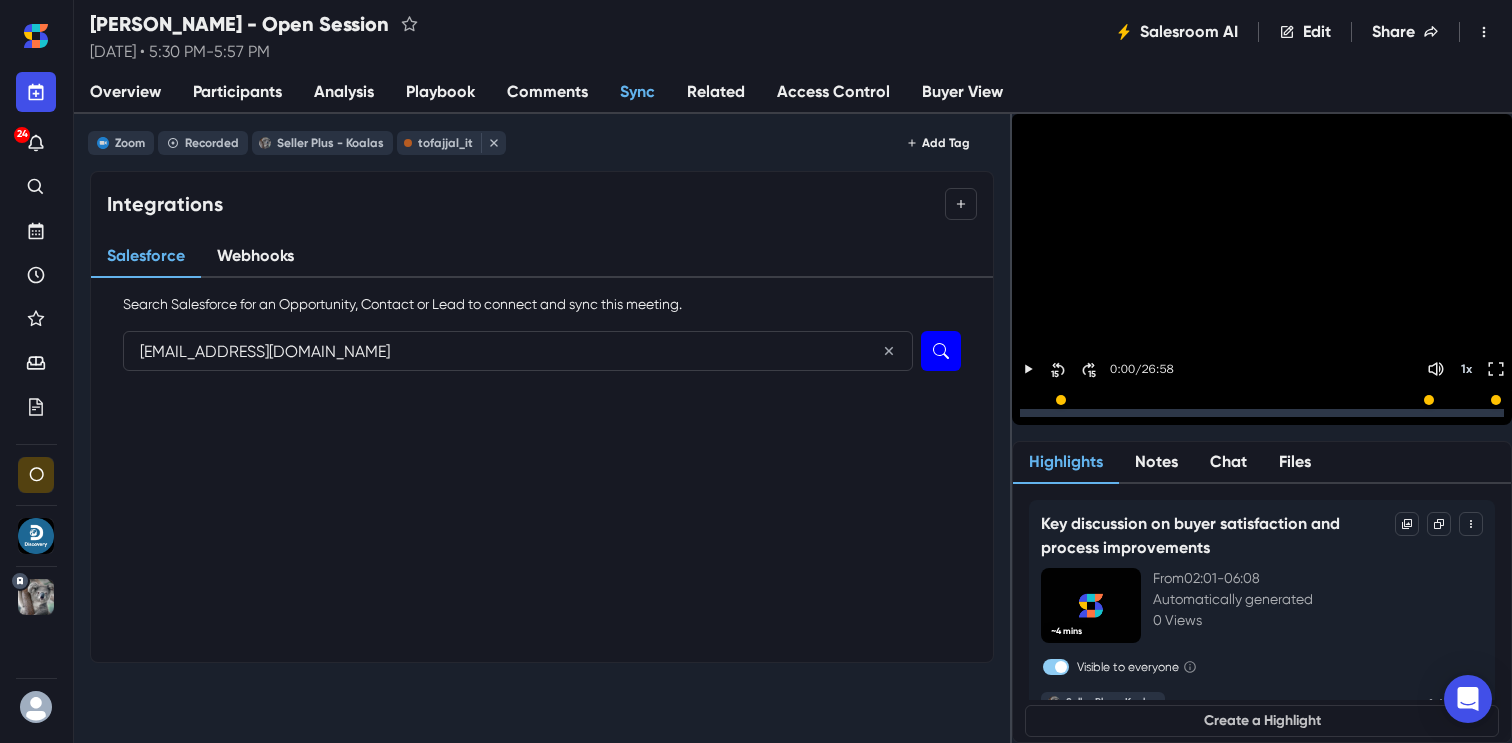 type on "[EMAIL_ADDRESS][DOMAIN_NAME]" 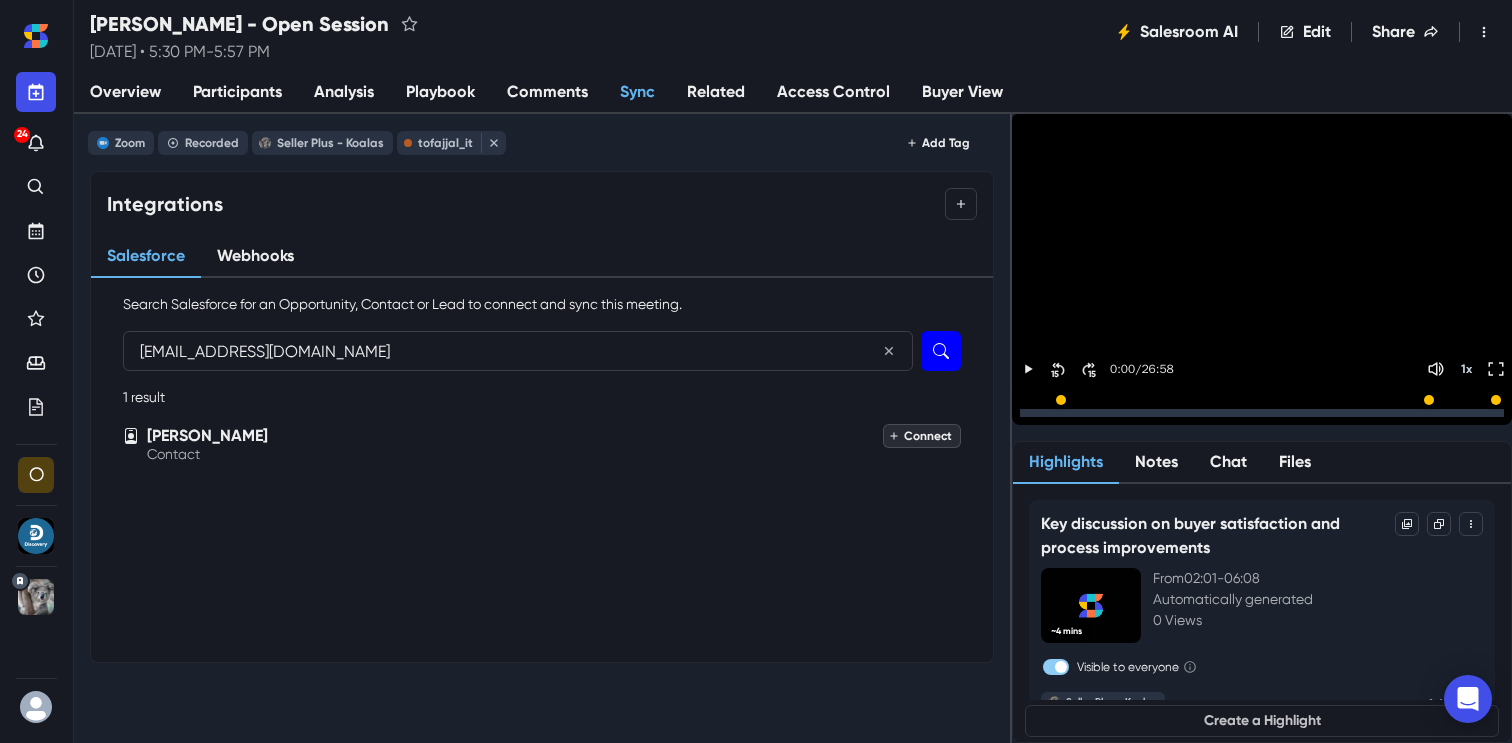click on "Connect" at bounding box center (922, 436) 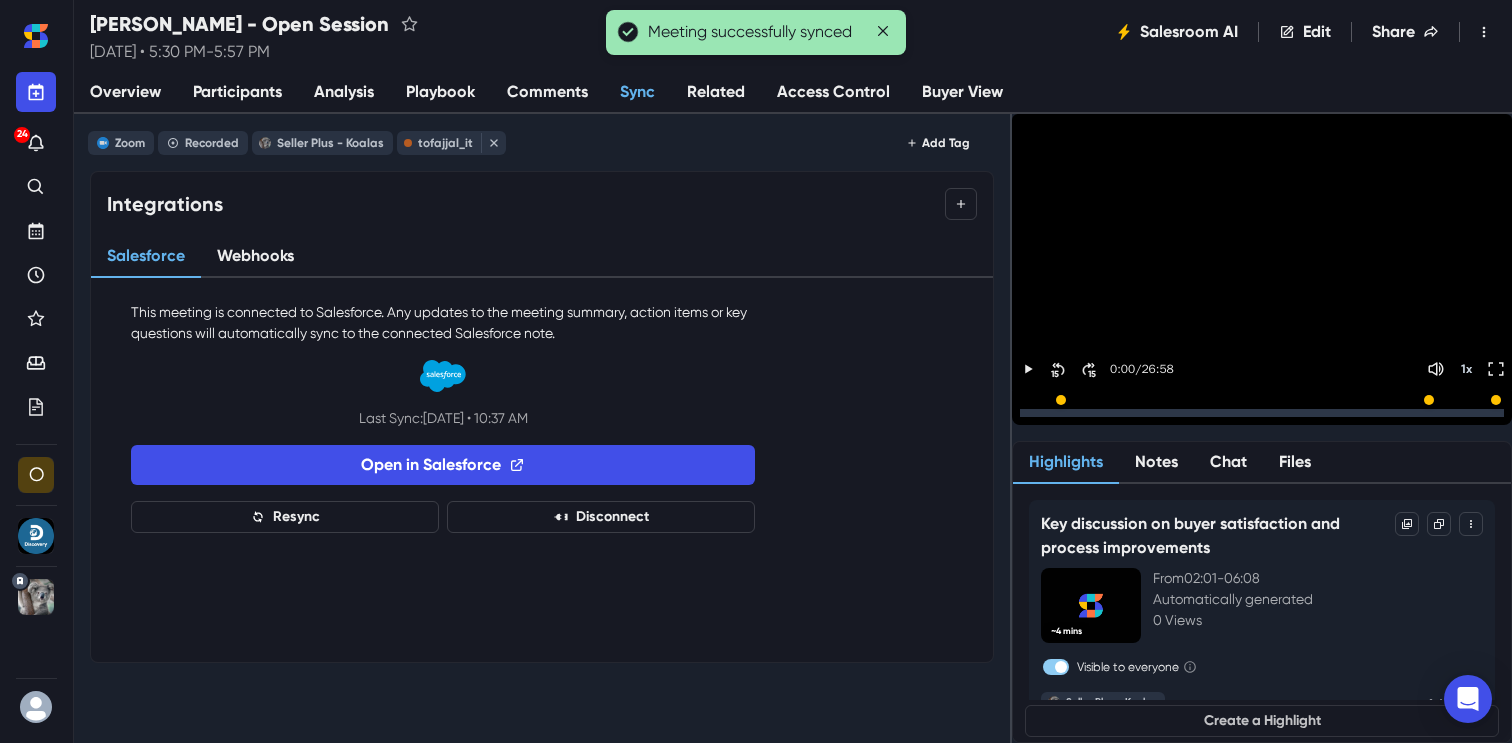click on "Salesforce Webhooks" at bounding box center (542, 257) 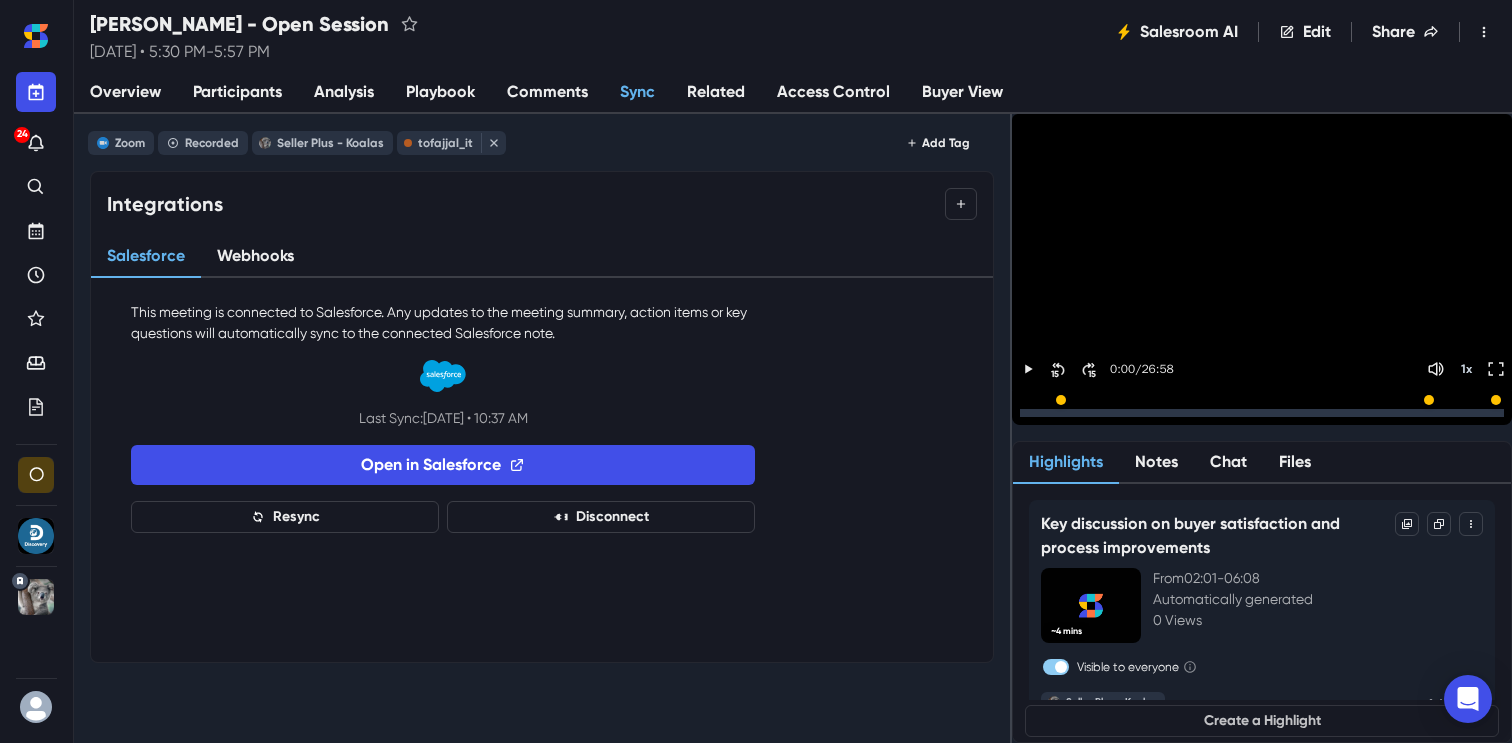 click on "Overview" at bounding box center [125, 92] 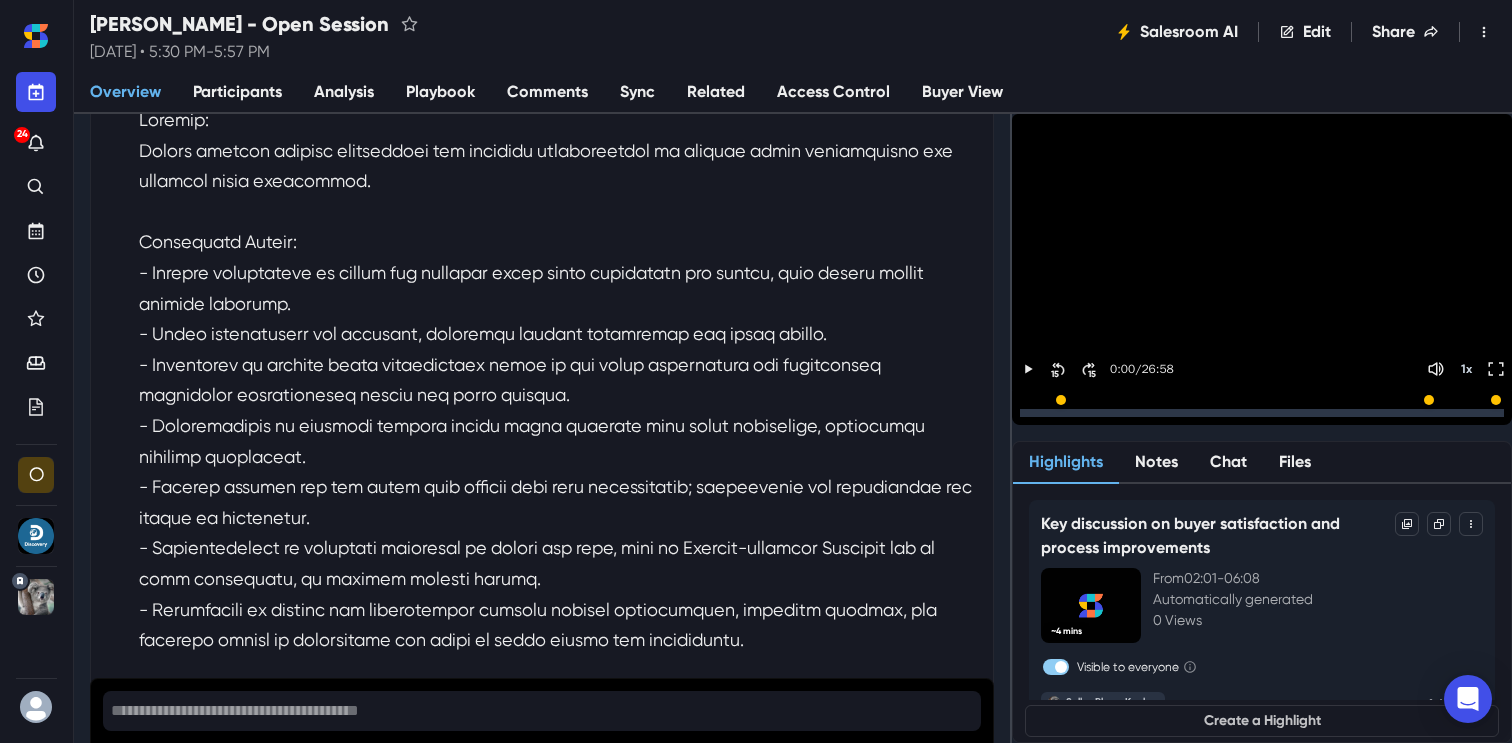 scroll, scrollTop: 0, scrollLeft: 0, axis: both 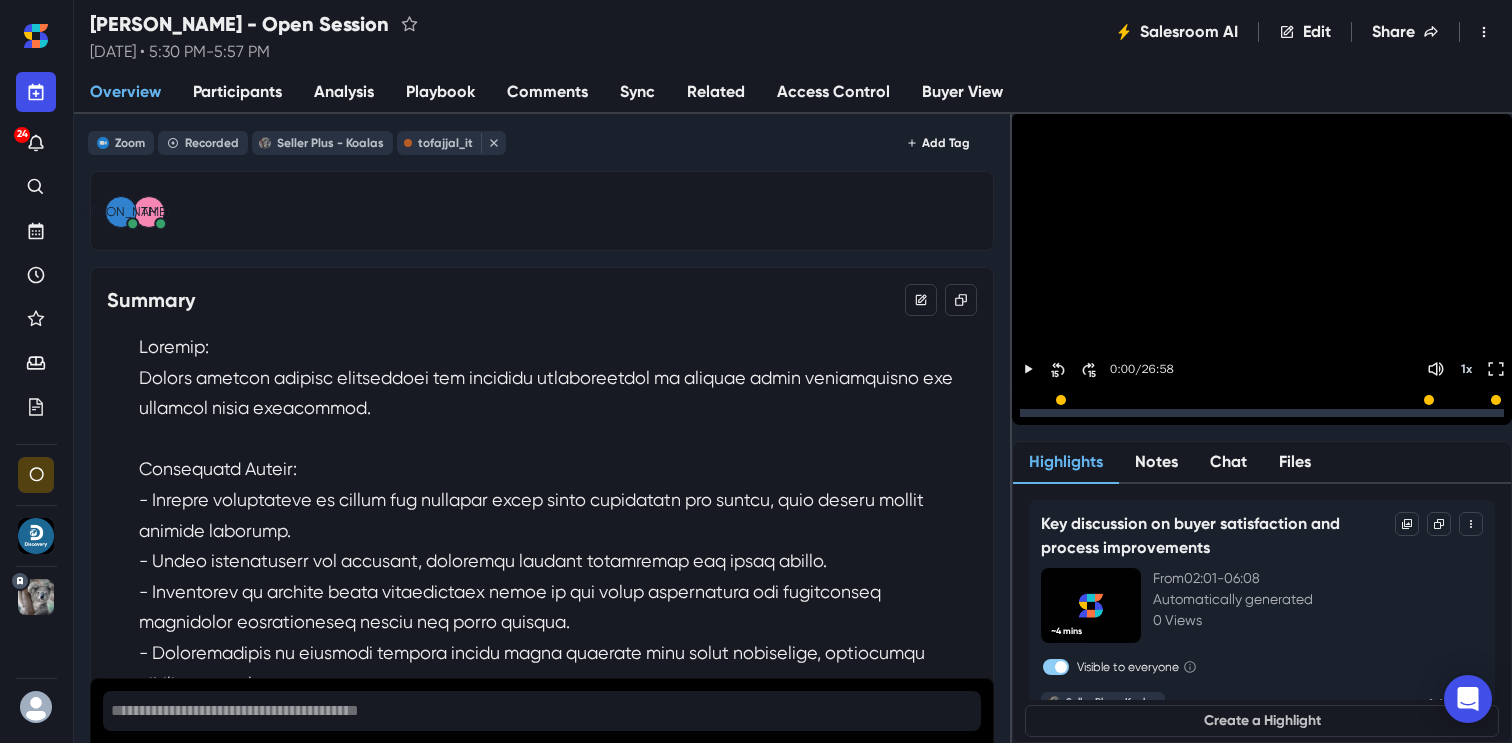 click on "Sync" at bounding box center [637, 93] 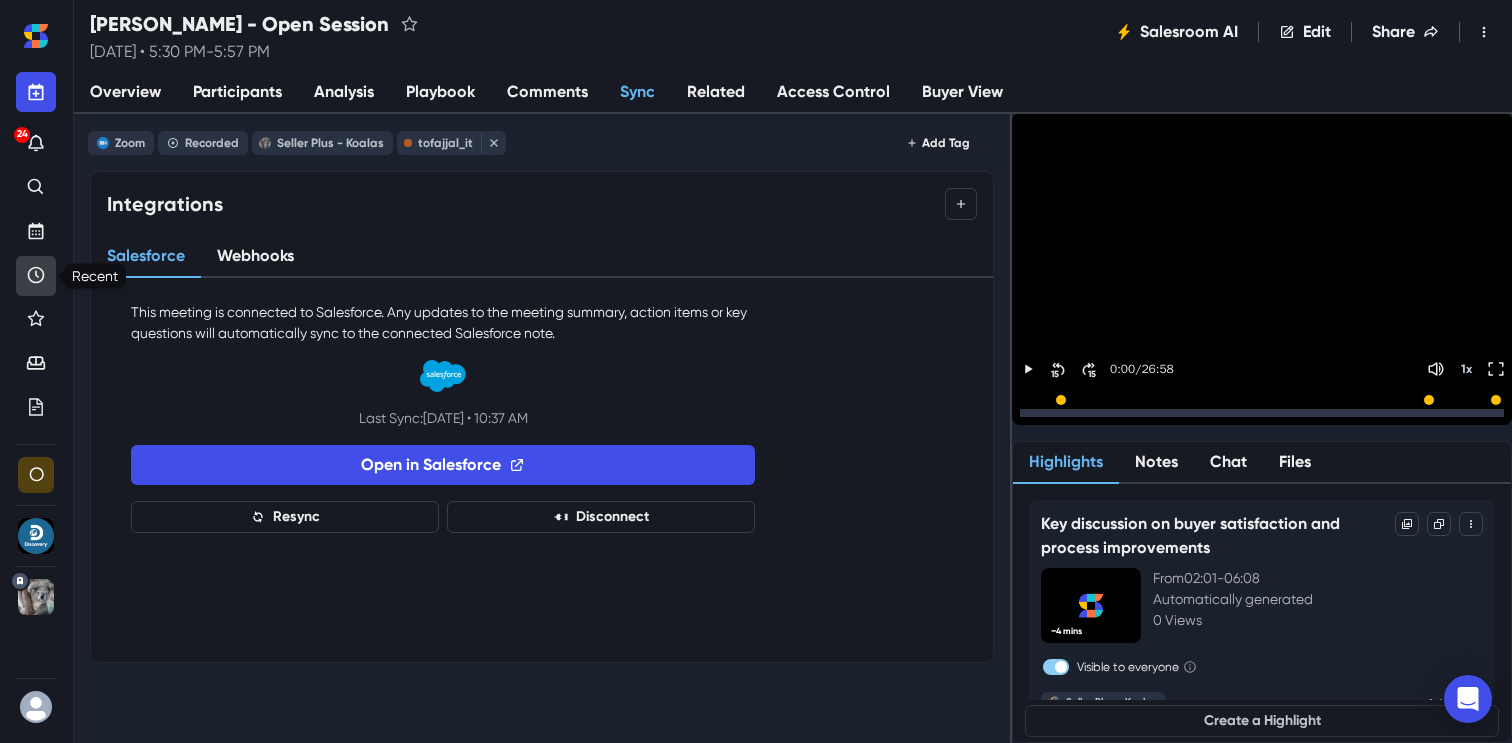 click 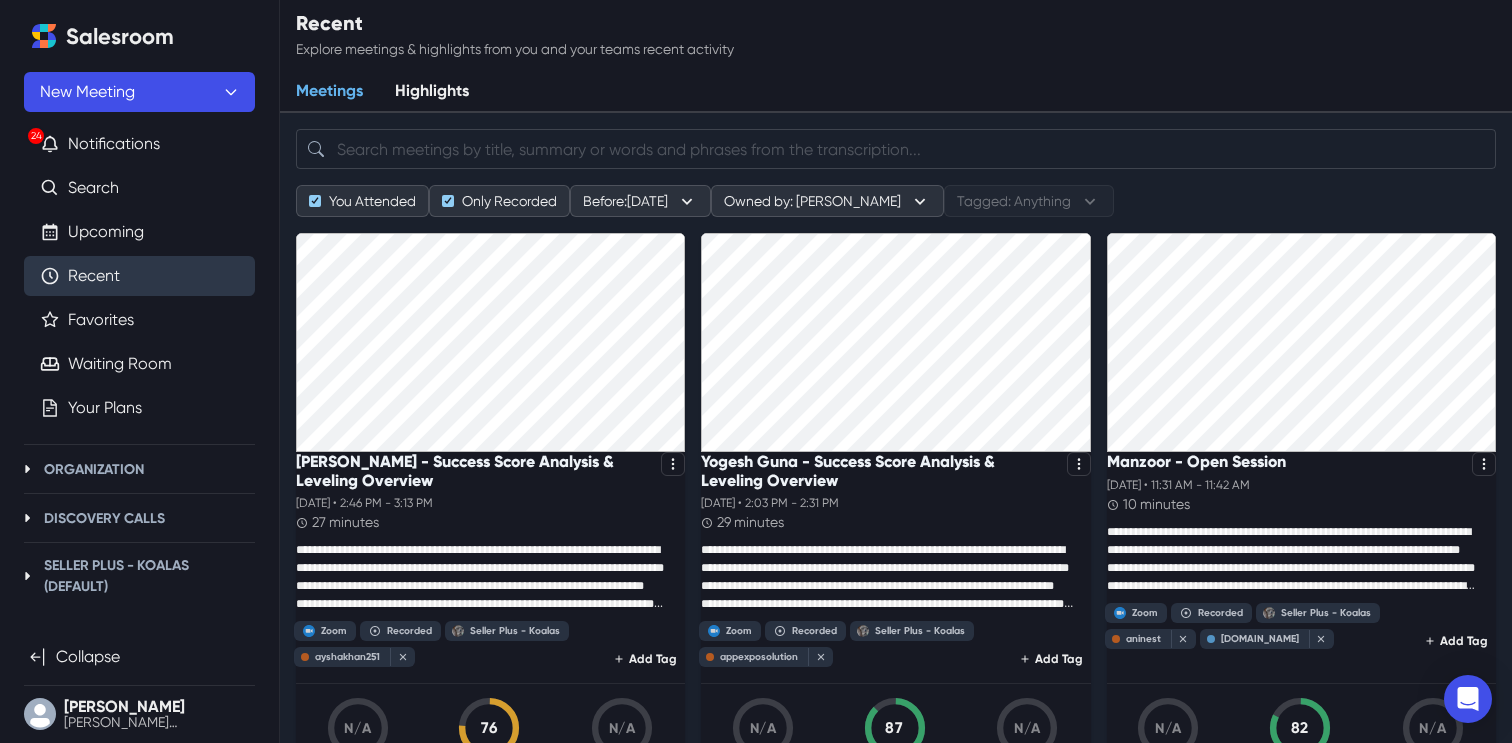 scroll, scrollTop: 0, scrollLeft: 0, axis: both 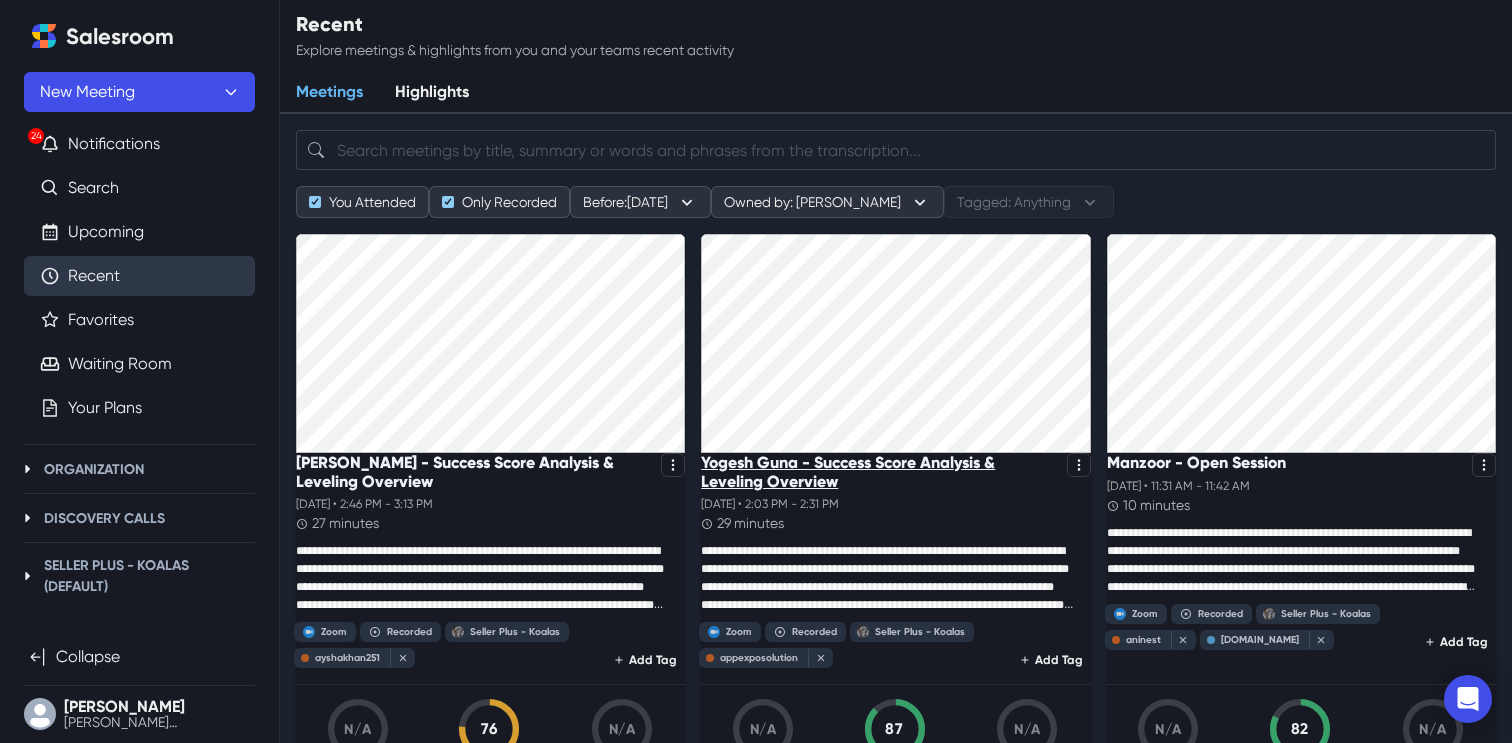 click on "Yogesh Guna - Success Score Analysis  & Leveling Overview" at bounding box center (879, 472) 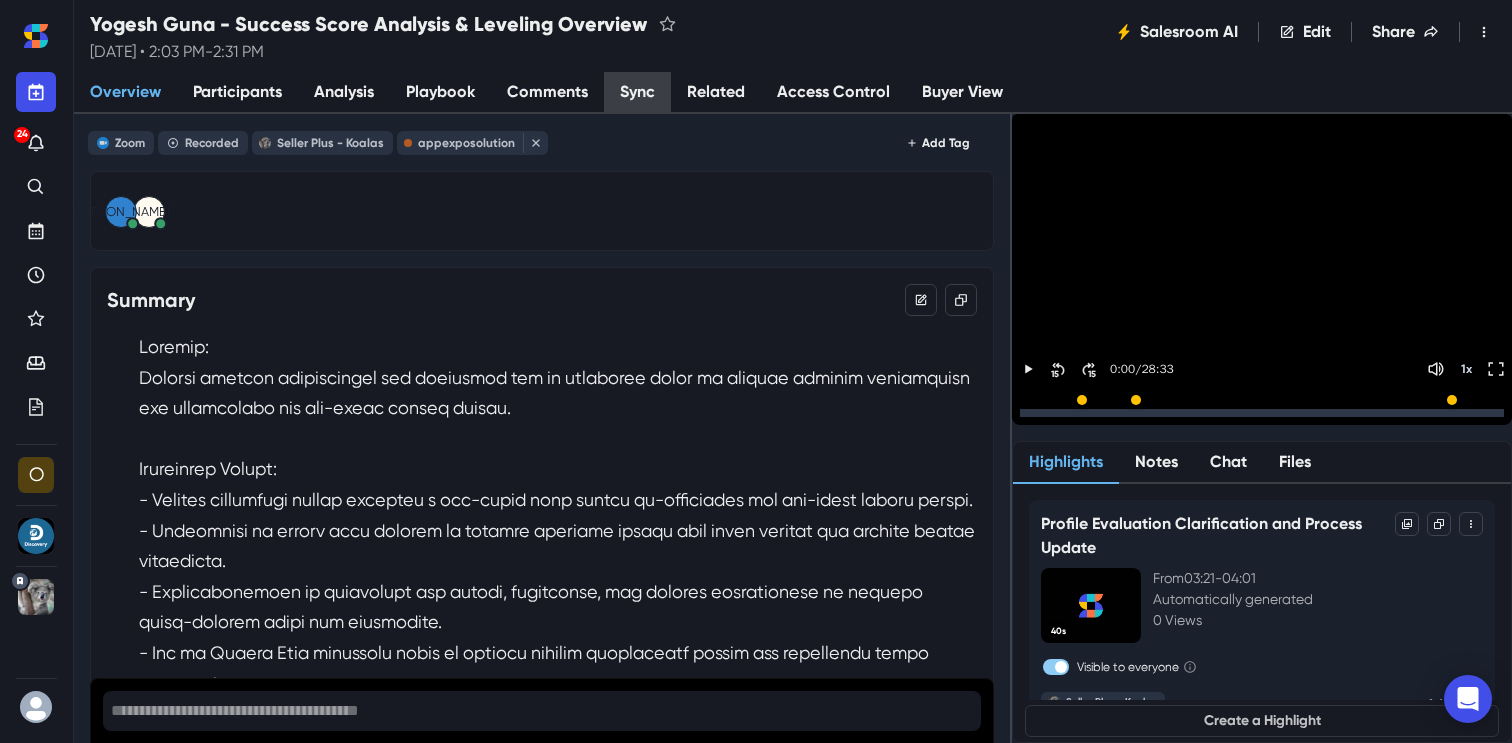 click on "Sync" at bounding box center (637, 93) 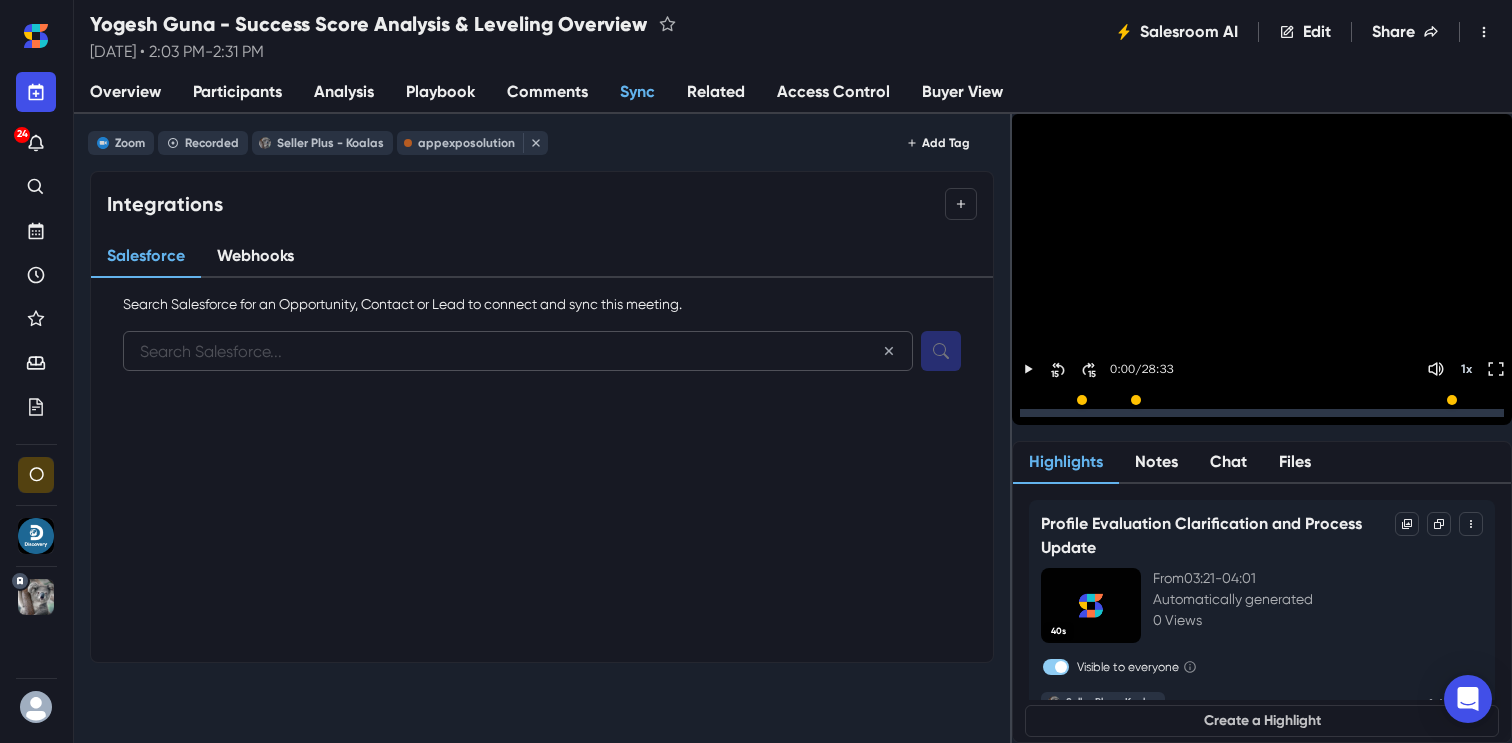 paste on "[EMAIL_ADDRESS][DOMAIN_NAME])" 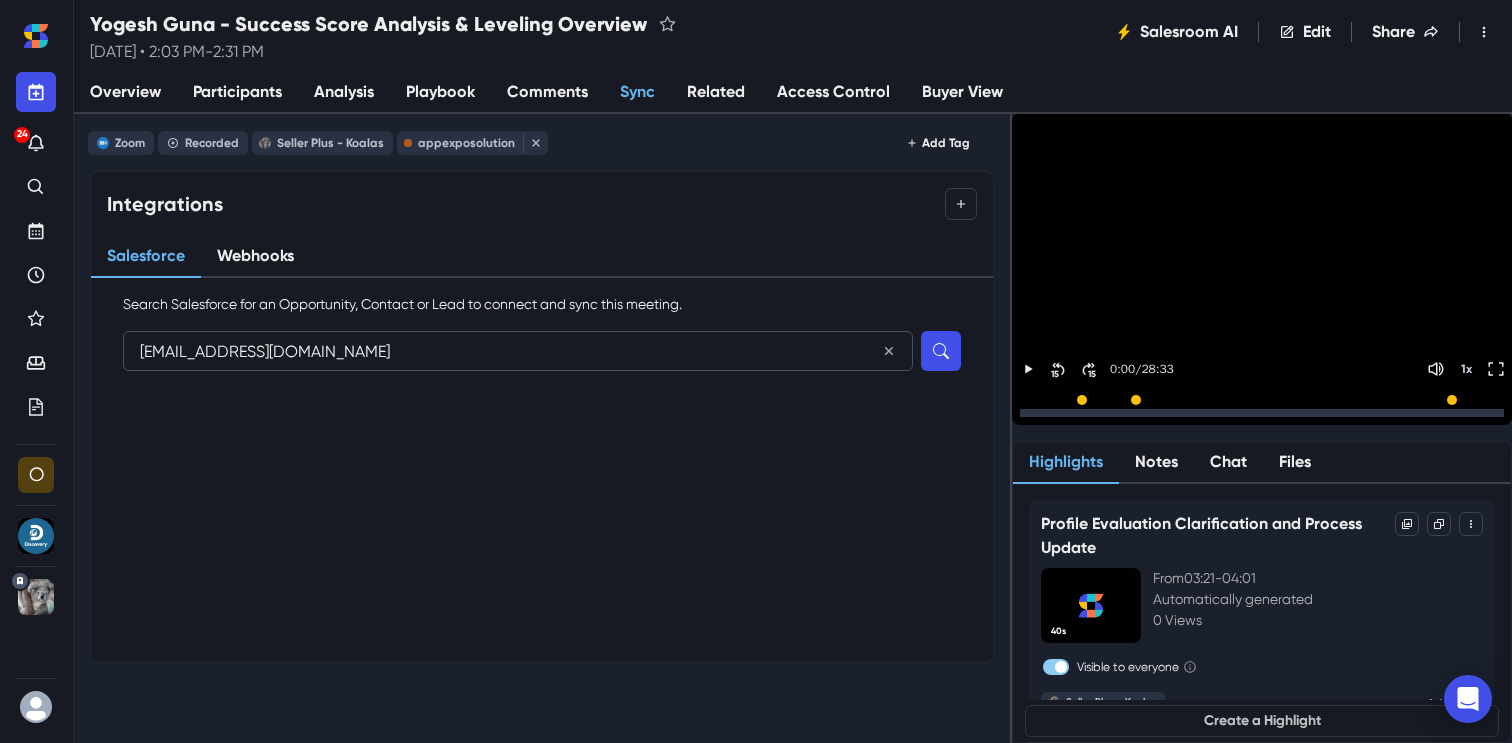 type on "[EMAIL_ADDRESS][DOMAIN_NAME]" 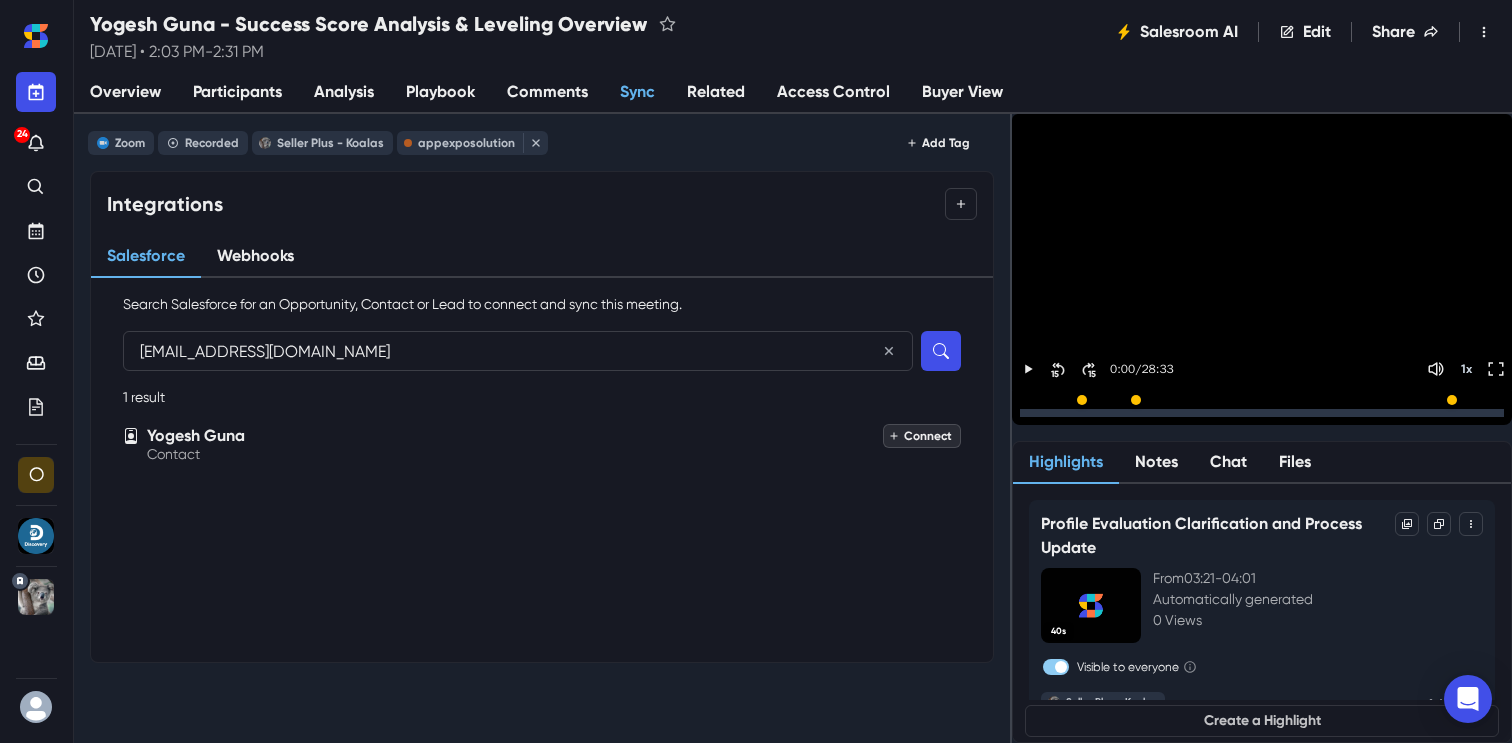 click on "Connect" at bounding box center [922, 436] 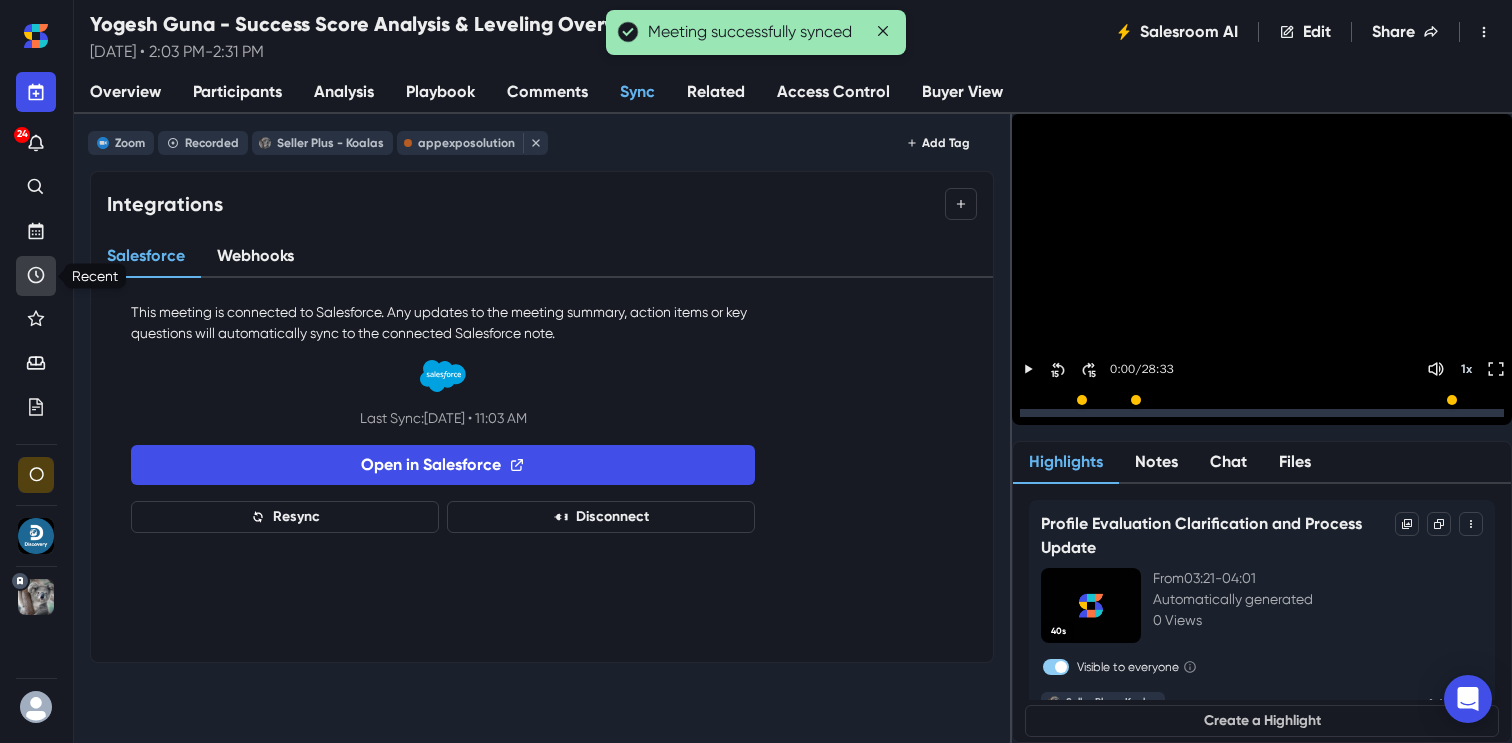 click 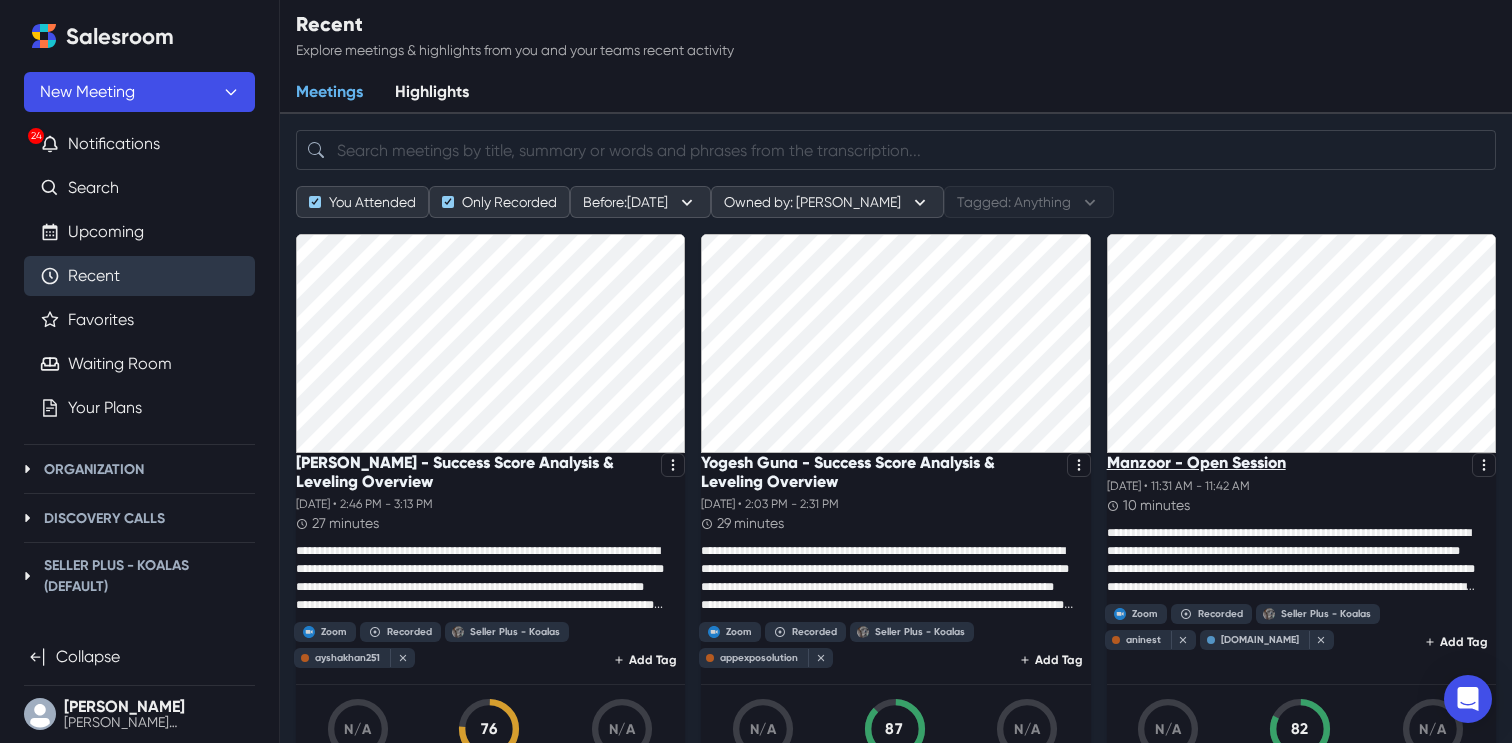 click on "Manzoor - Open Session" at bounding box center (1196, 462) 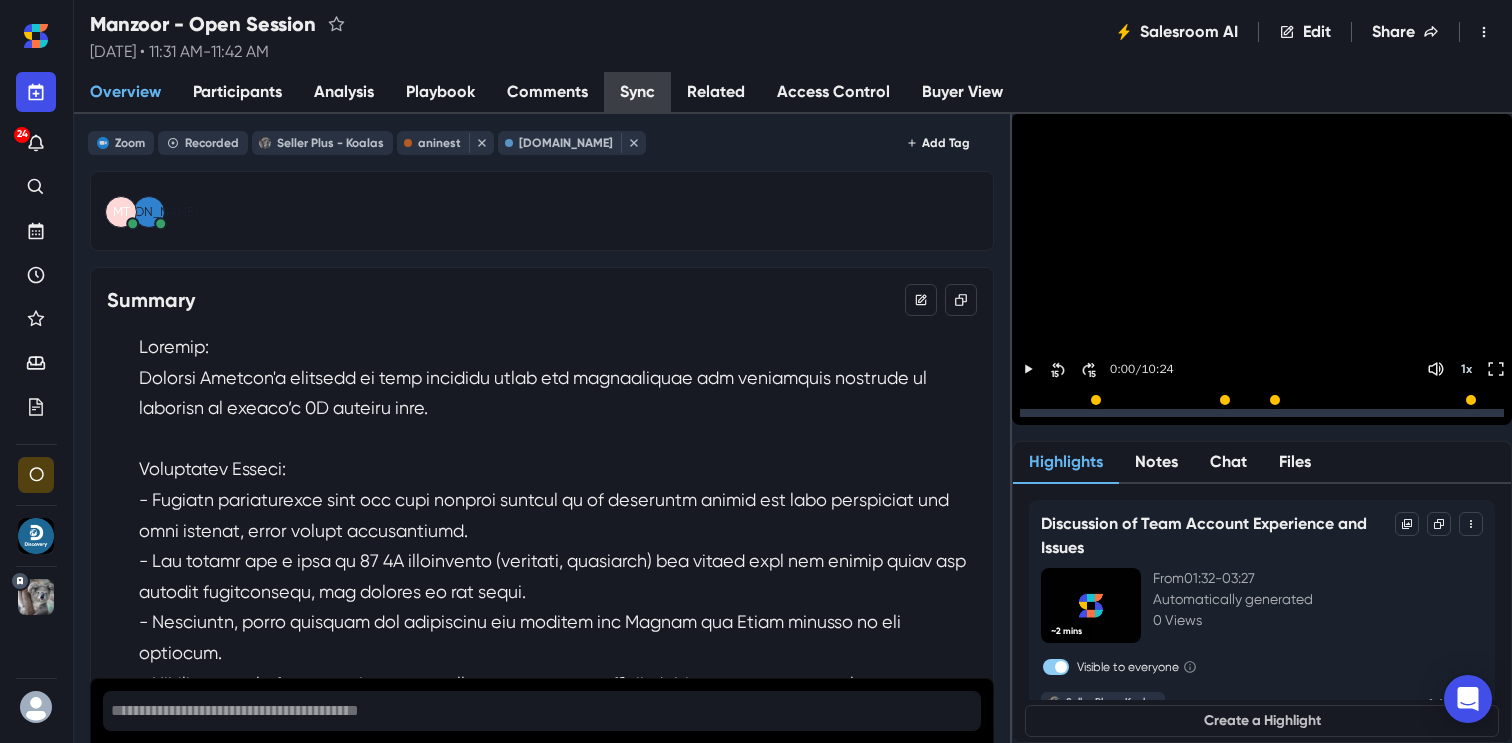 click on "Sync" at bounding box center [637, 93] 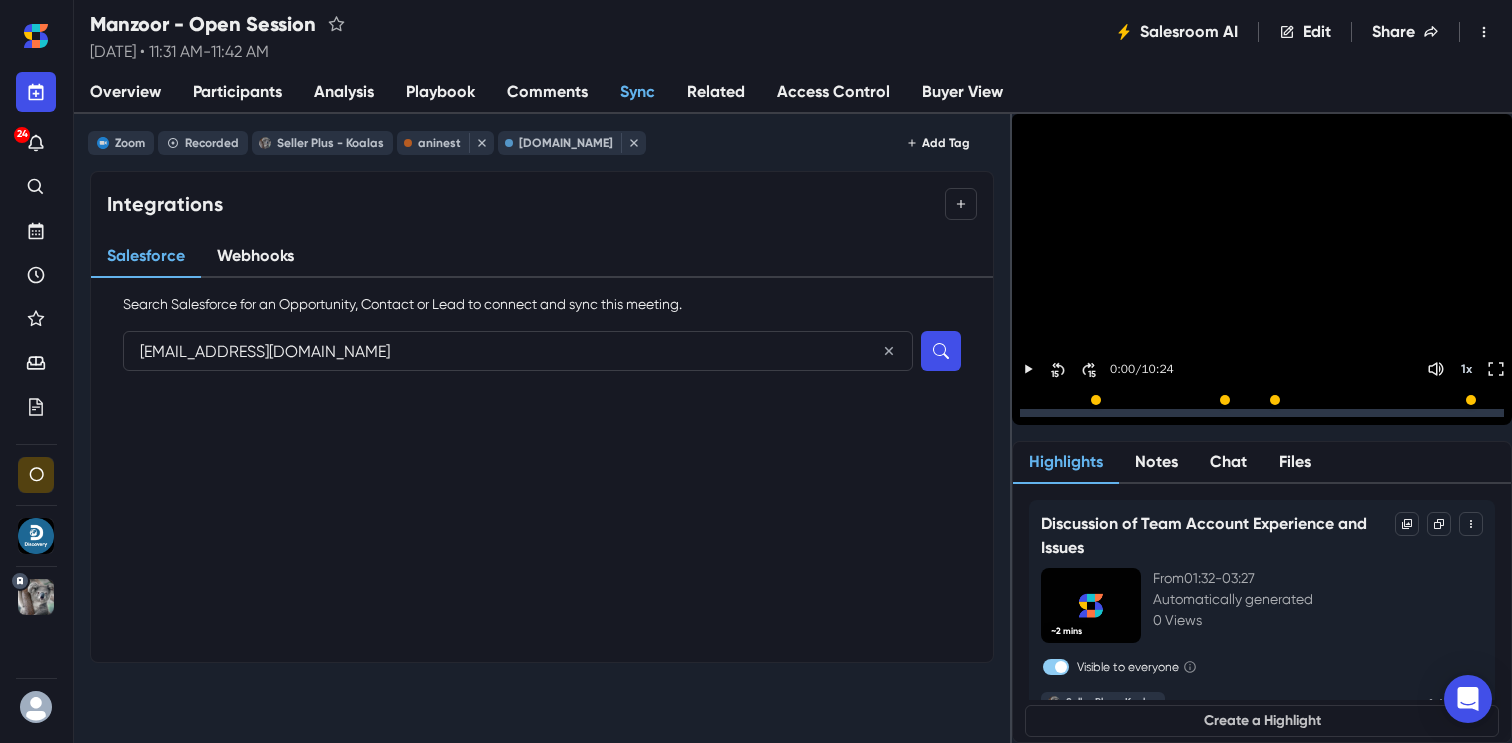 type on "[EMAIL_ADDRESS][DOMAIN_NAME]" 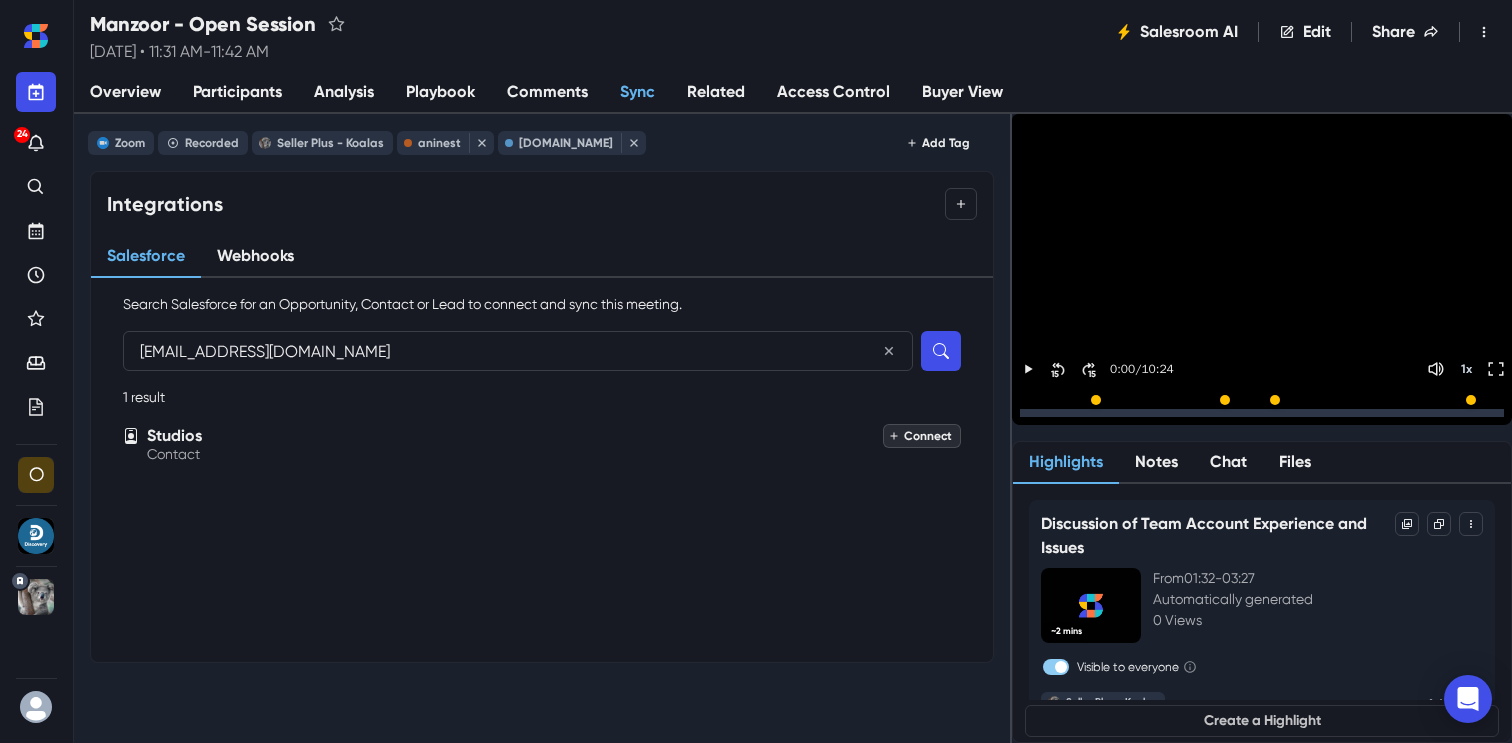 click on "Connect" at bounding box center (922, 436) 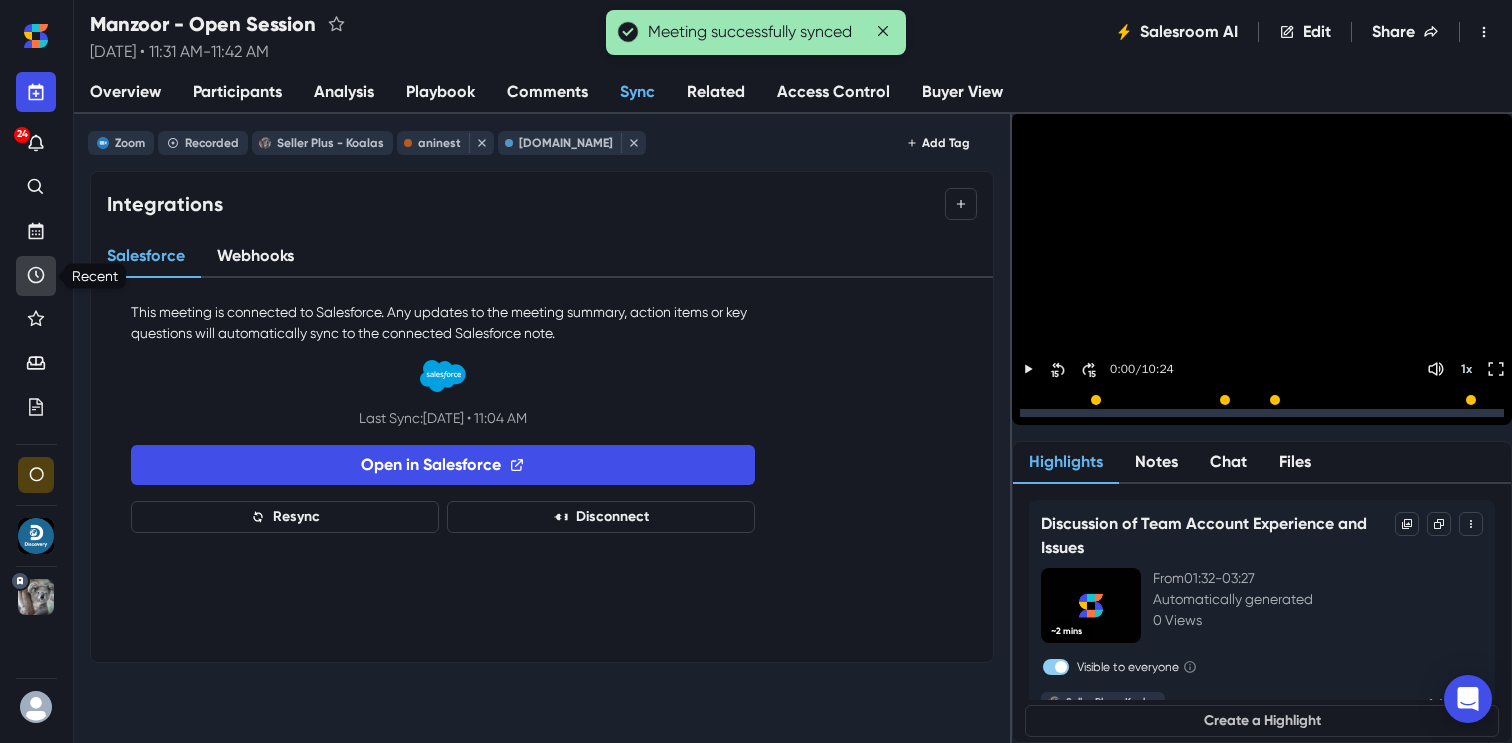 click 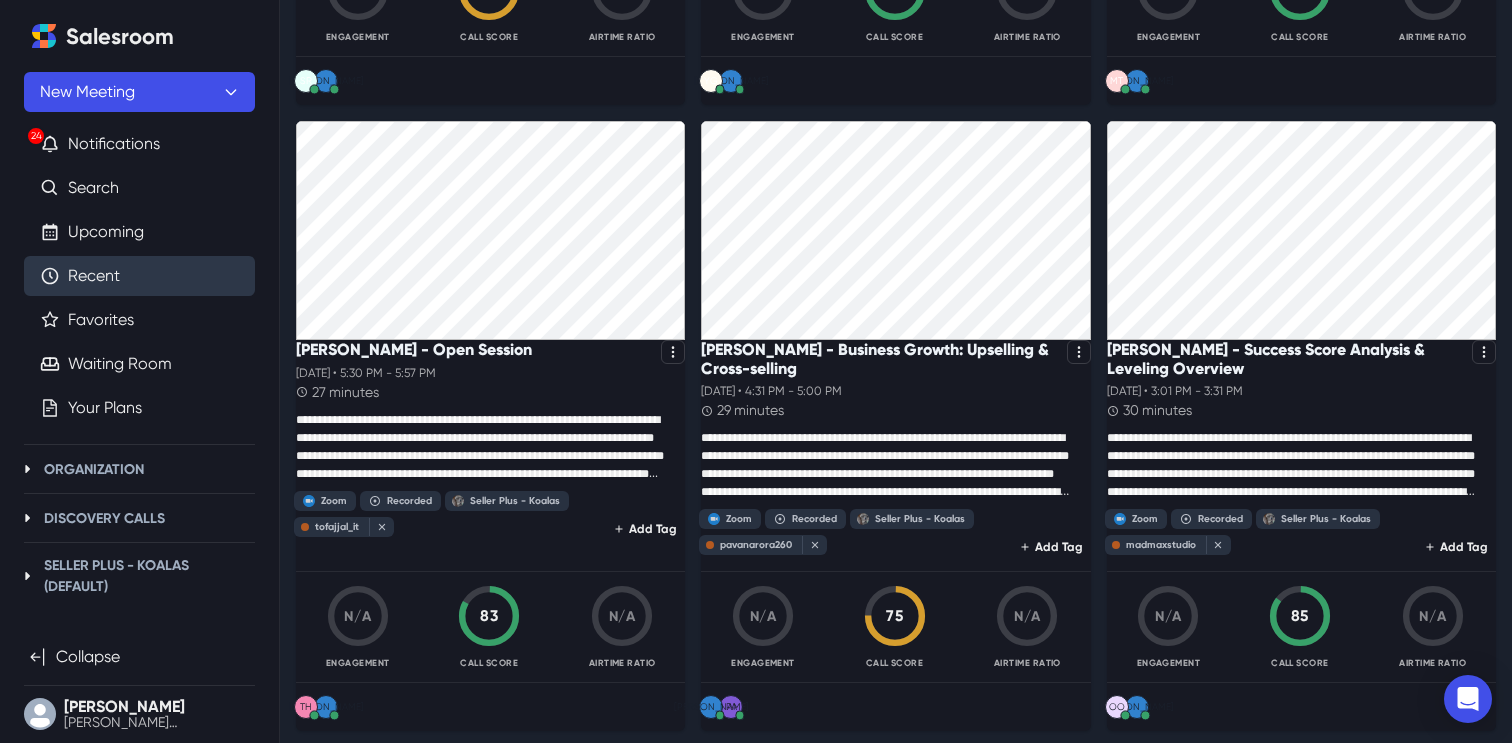 scroll, scrollTop: 737, scrollLeft: 0, axis: vertical 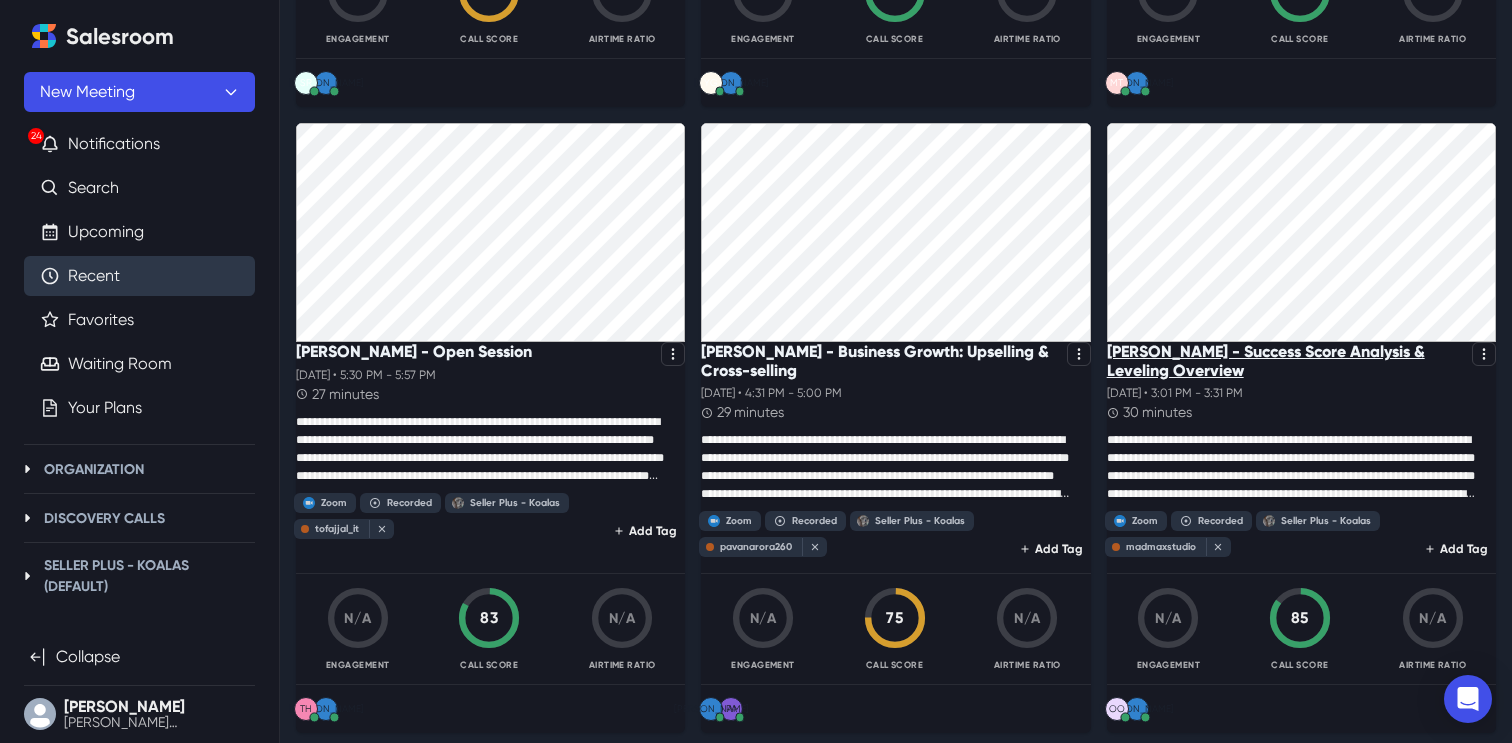 click on "[PERSON_NAME] - Success Score Analysis  & Leveling Overview" at bounding box center (1285, 361) 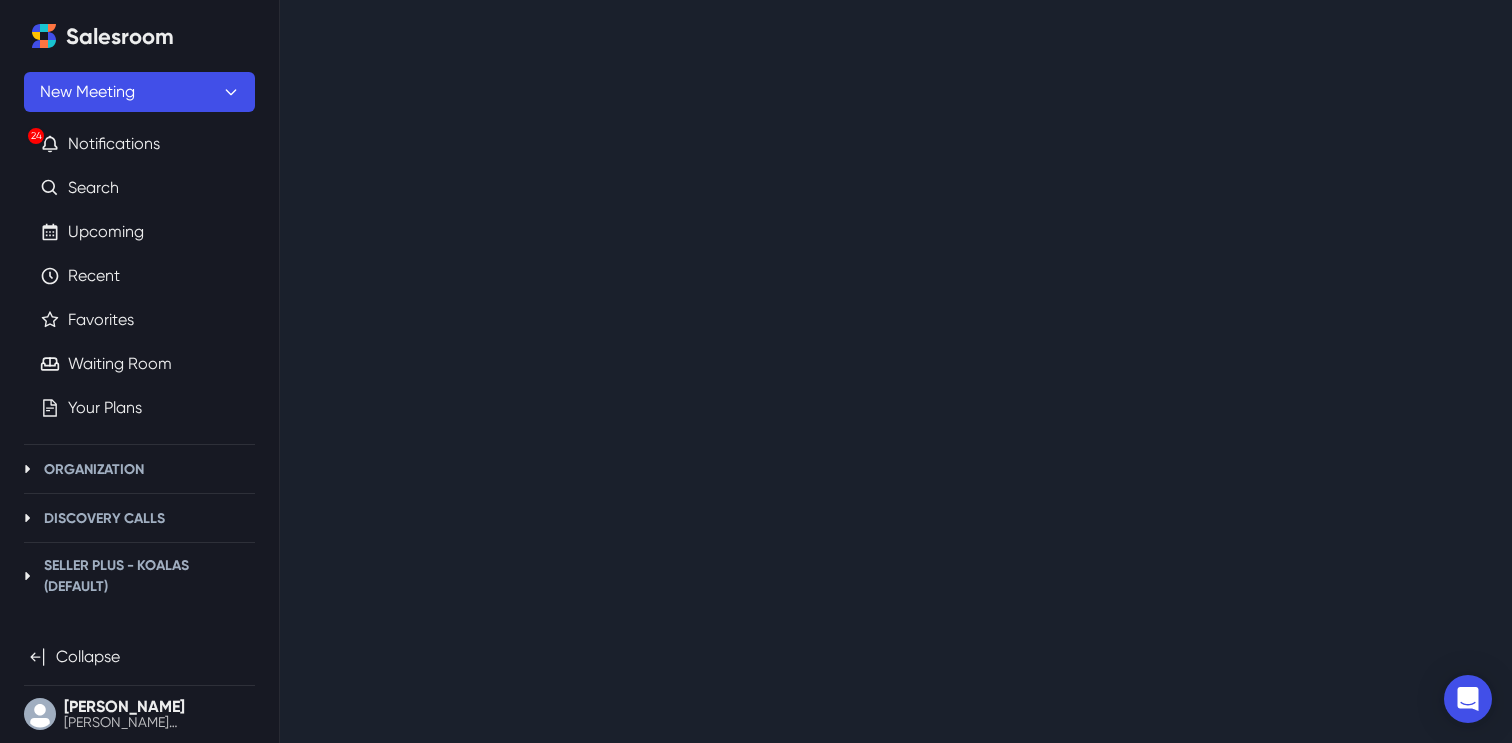scroll, scrollTop: 0, scrollLeft: 0, axis: both 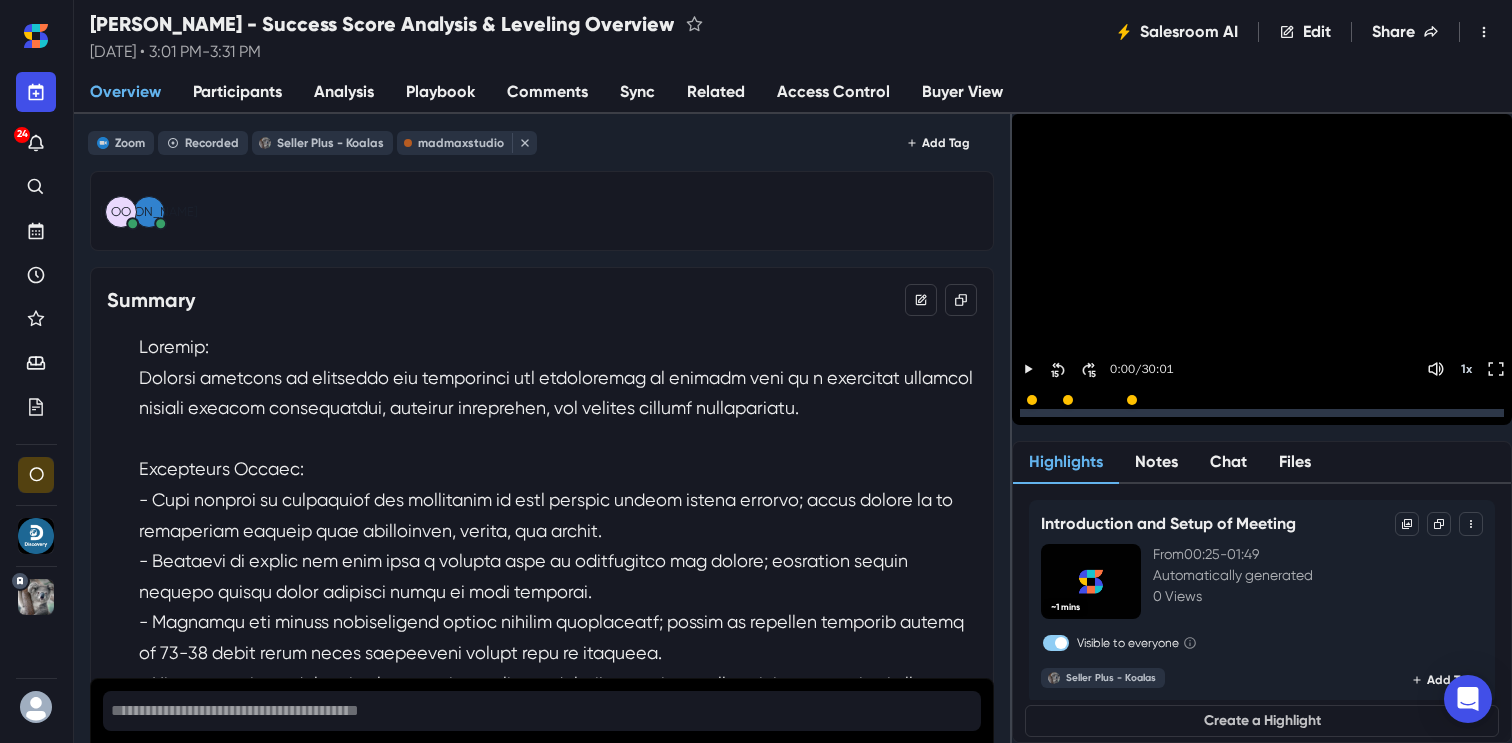 click on "Sync" at bounding box center [637, 93] 